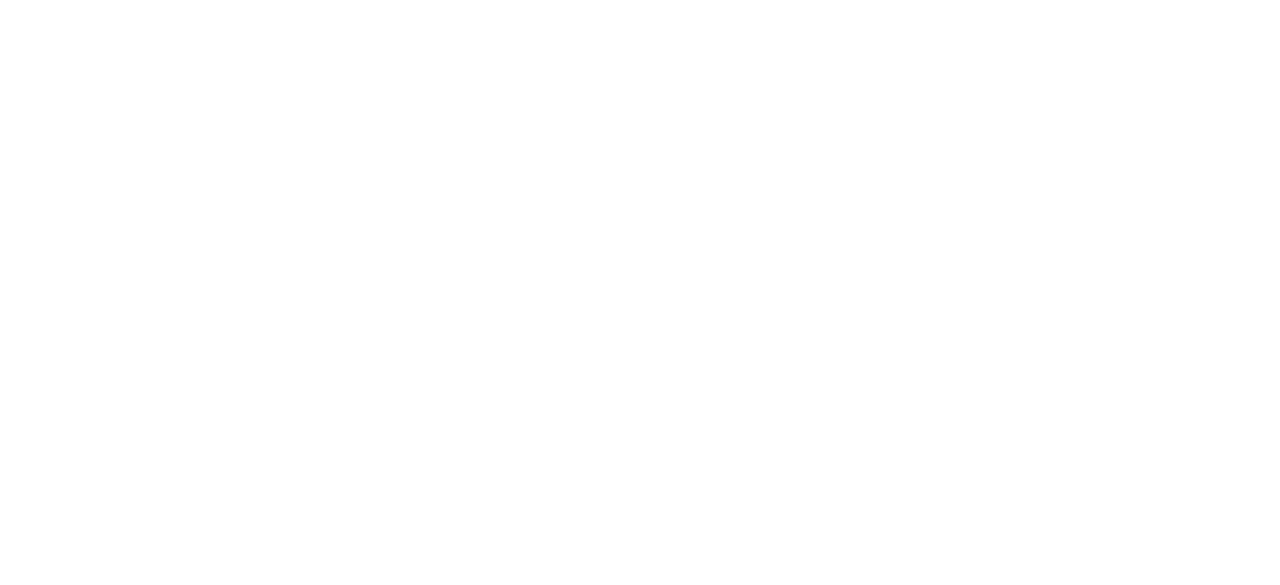 scroll, scrollTop: 0, scrollLeft: 0, axis: both 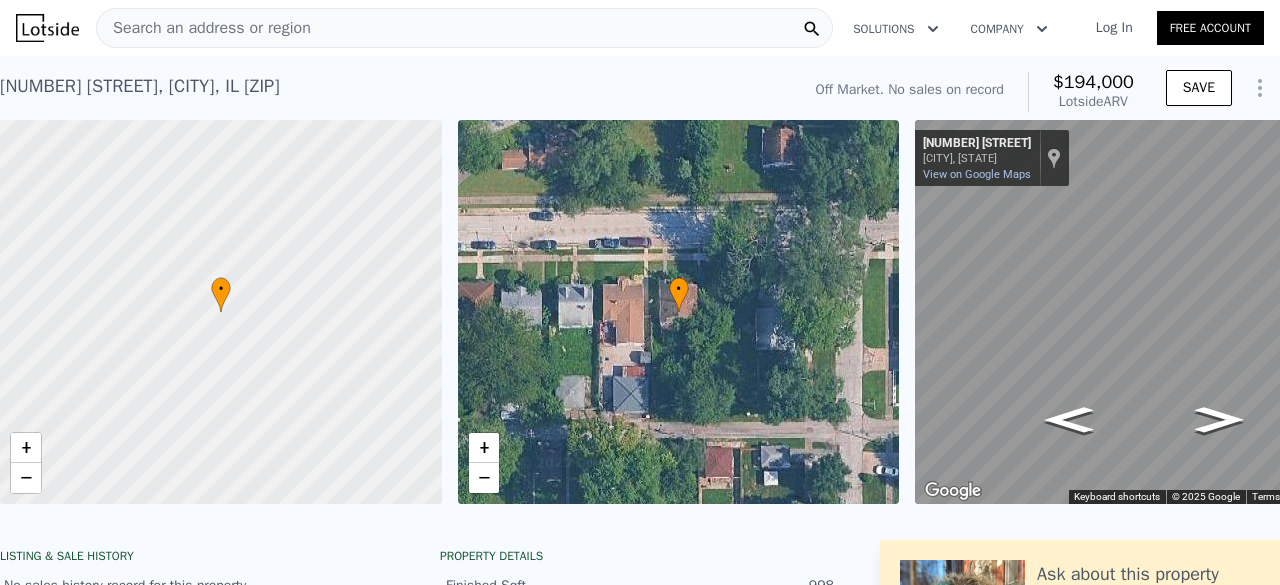click on "Search an address or region" at bounding box center [464, 28] 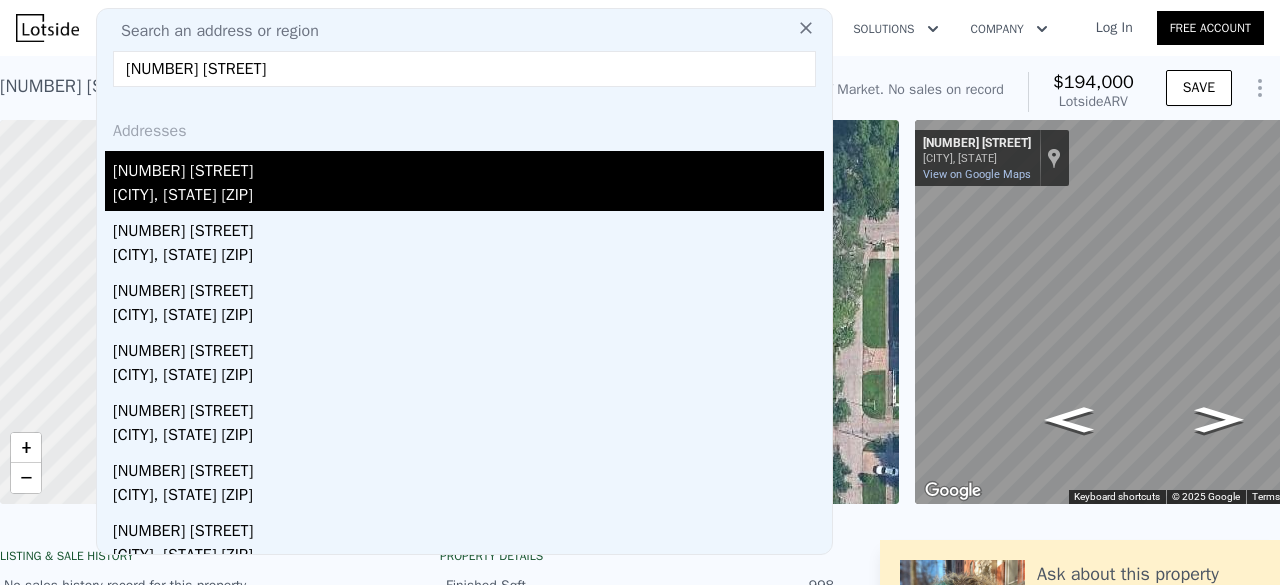 type on "[NUMBER] [STREET]" 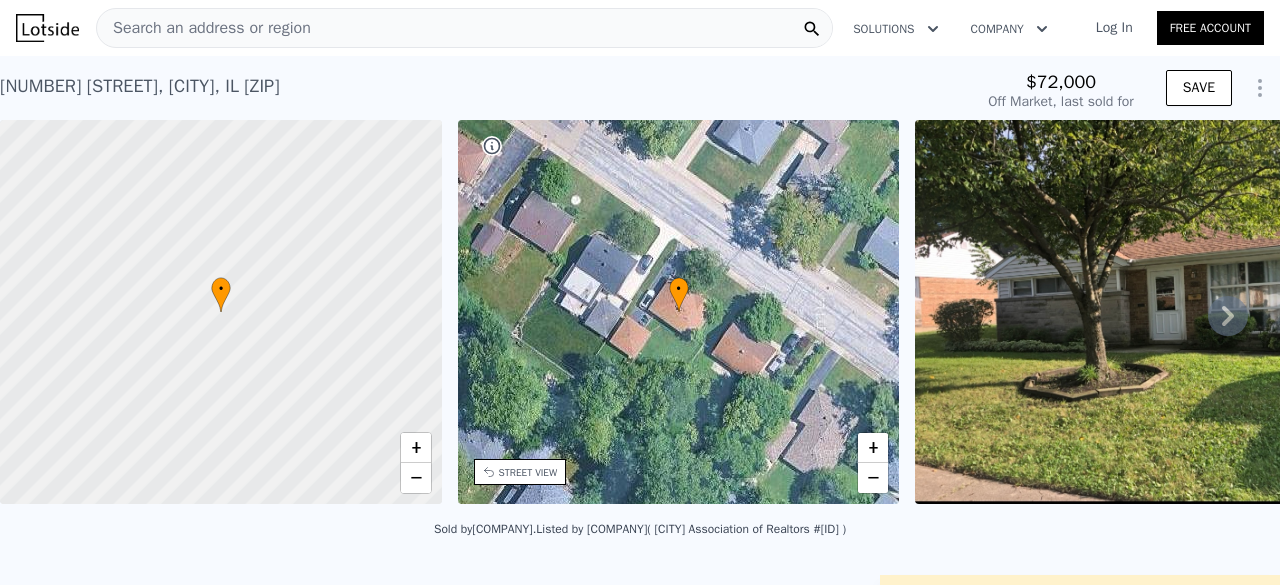 click 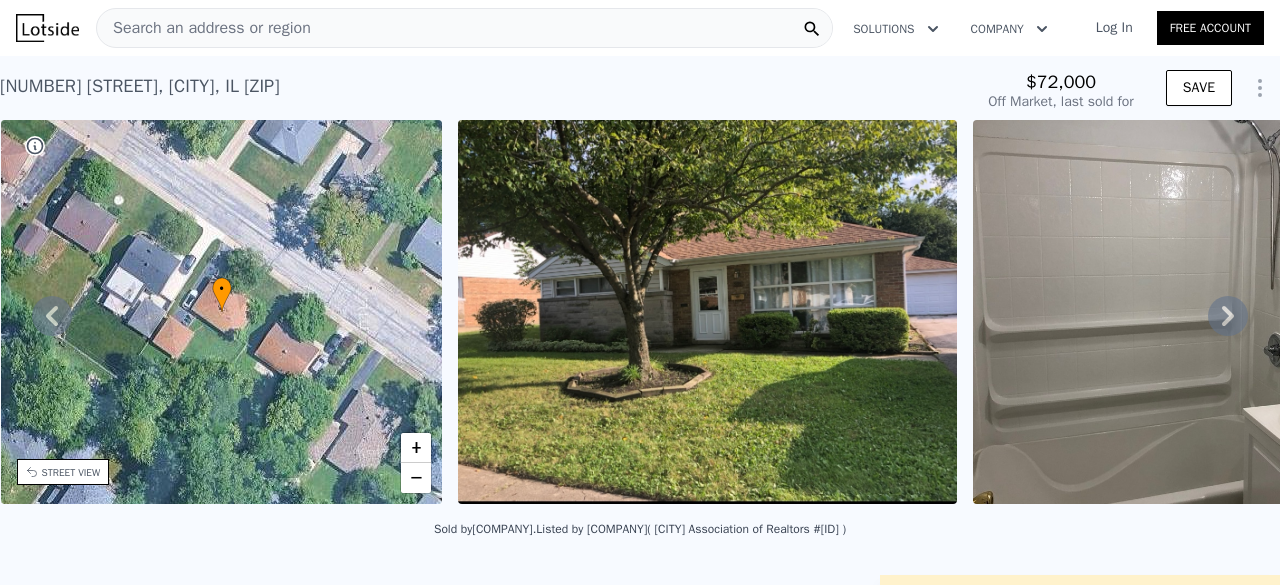 click 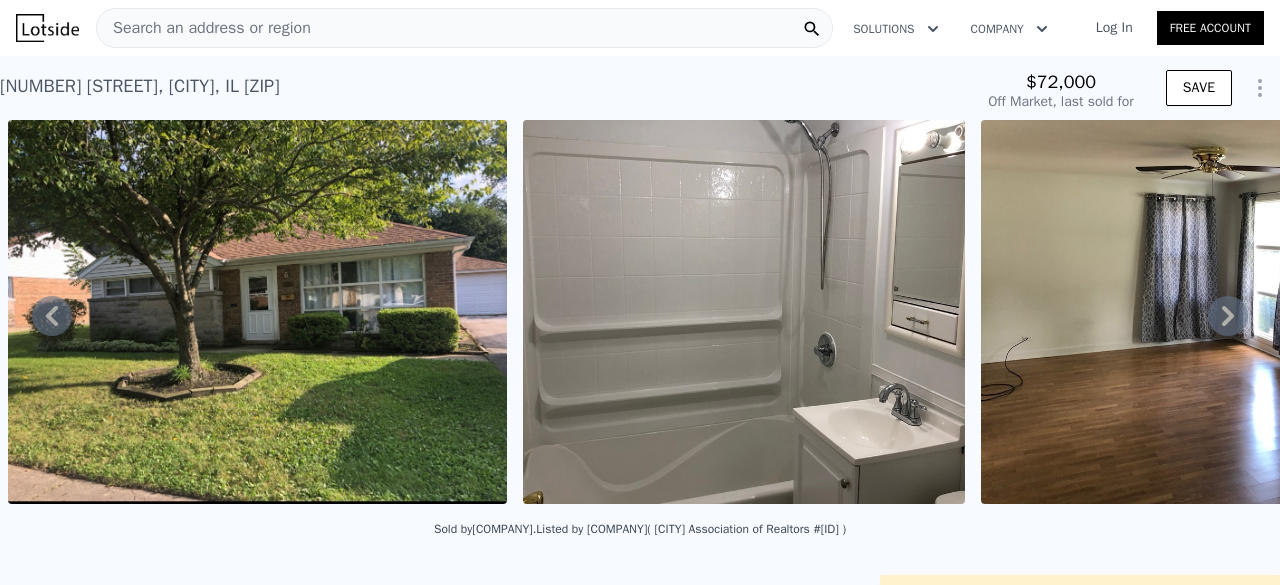 click 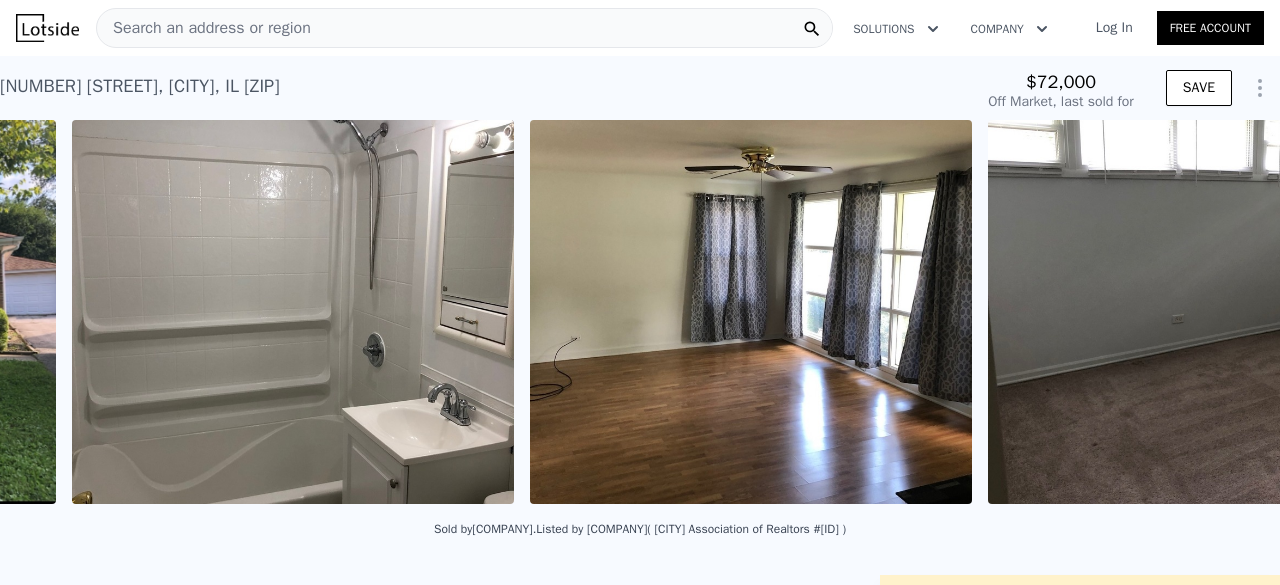 scroll, scrollTop: 0, scrollLeft: 1430, axis: horizontal 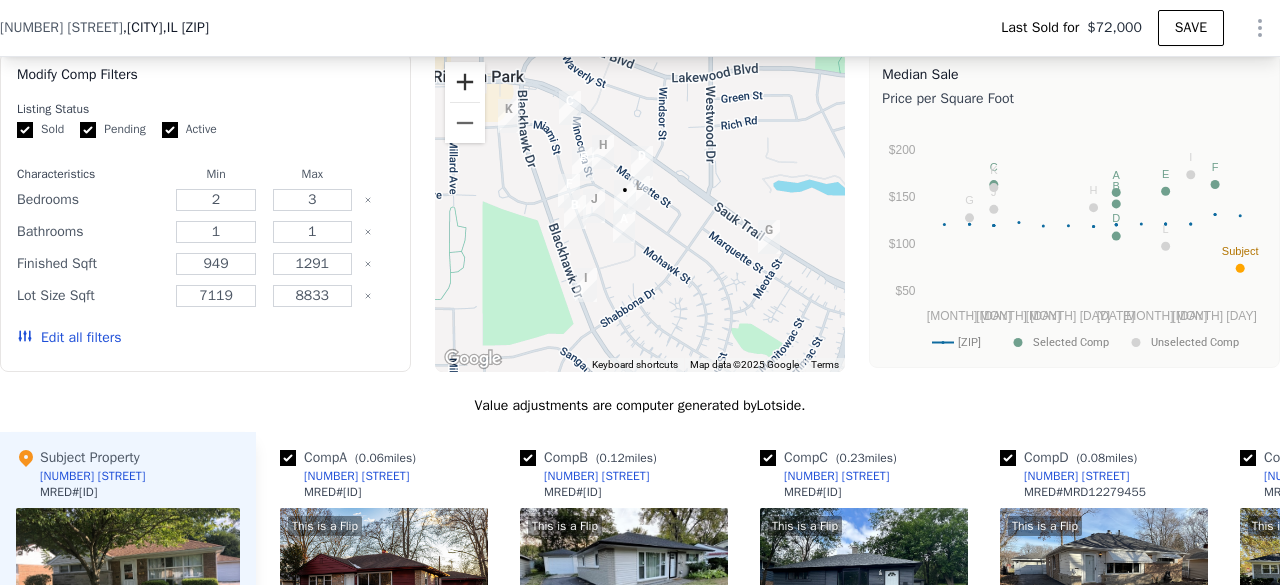 click at bounding box center (465, 82) 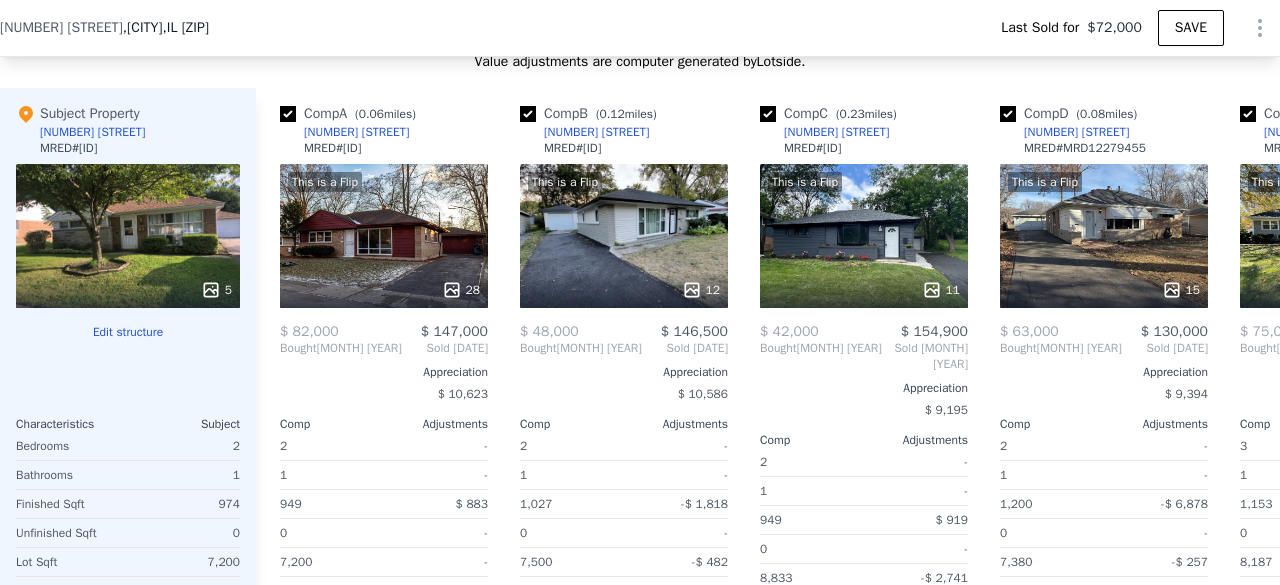 scroll, scrollTop: 1802, scrollLeft: 0, axis: vertical 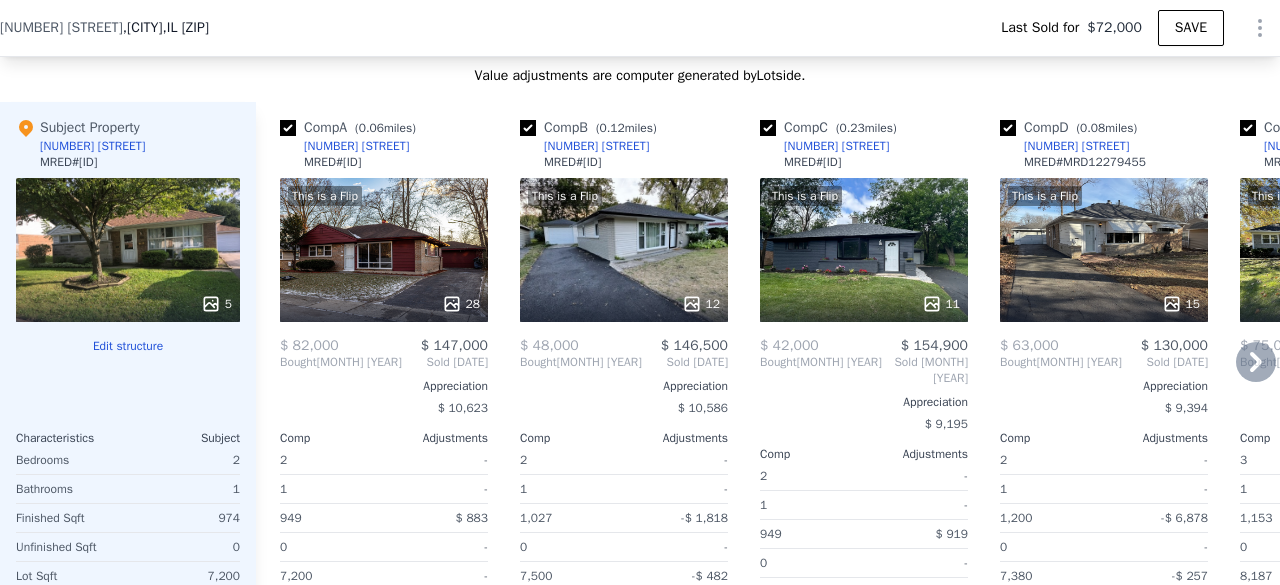 click on "This is a Flip 28" at bounding box center [384, 250] 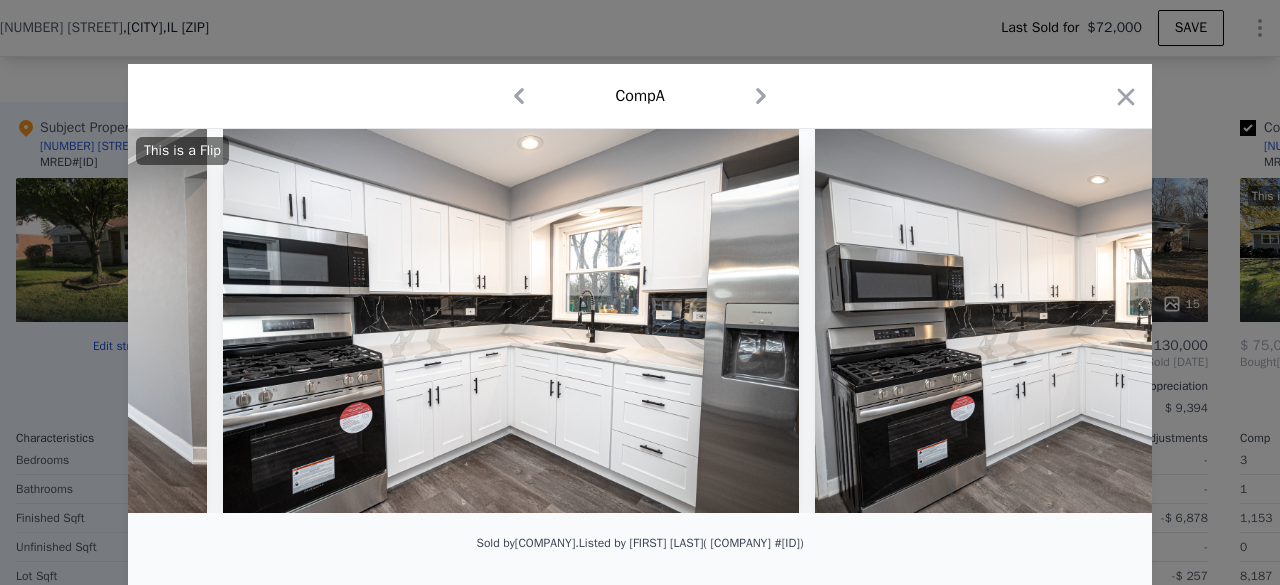 scroll, scrollTop: 0, scrollLeft: 5282, axis: horizontal 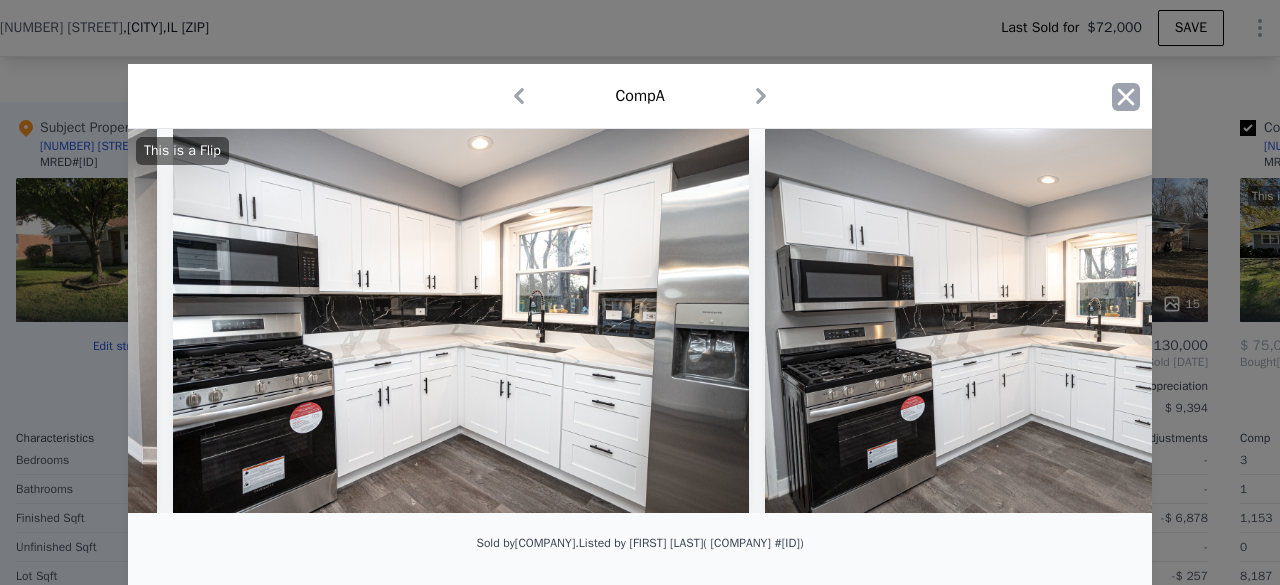 click 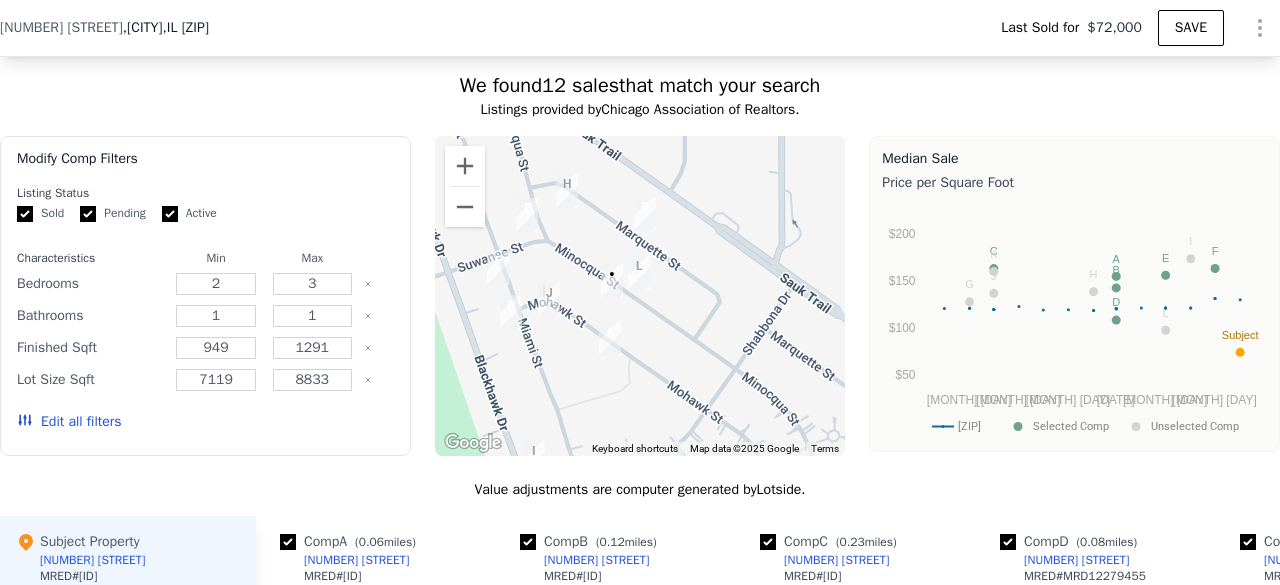 scroll, scrollTop: 1388, scrollLeft: 0, axis: vertical 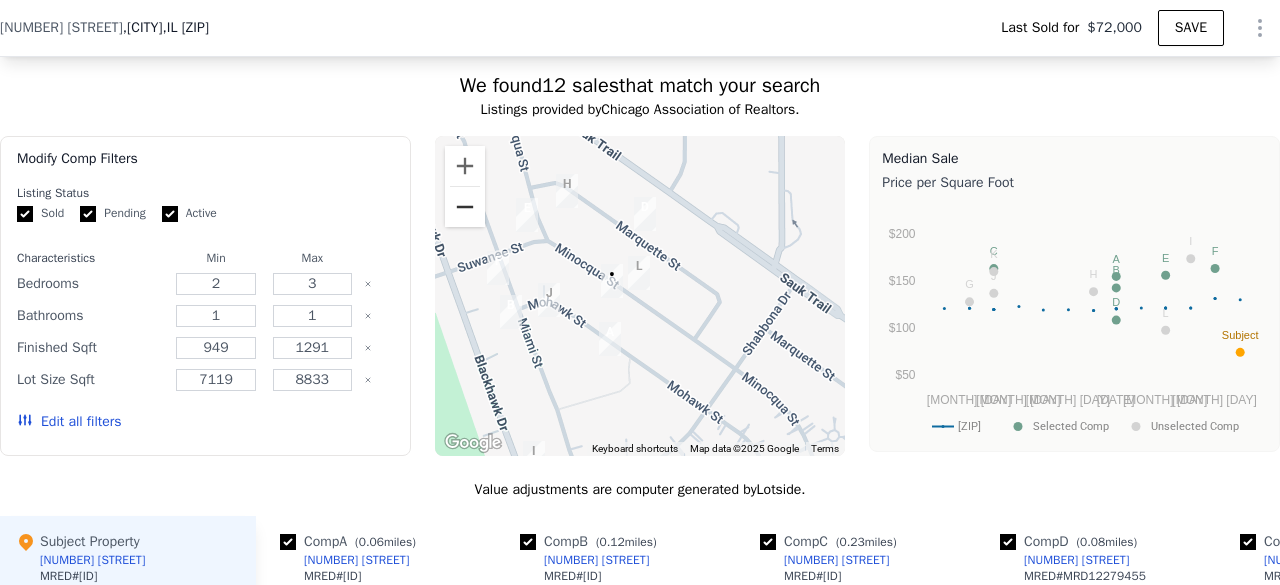 click at bounding box center [465, 207] 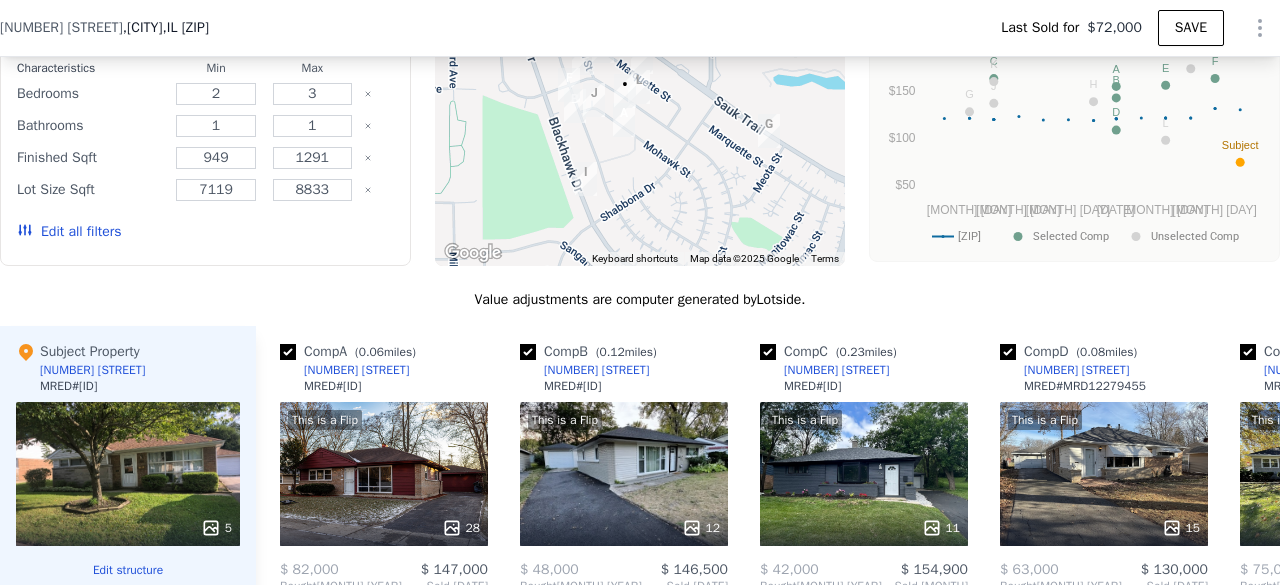 scroll, scrollTop: 1760, scrollLeft: 0, axis: vertical 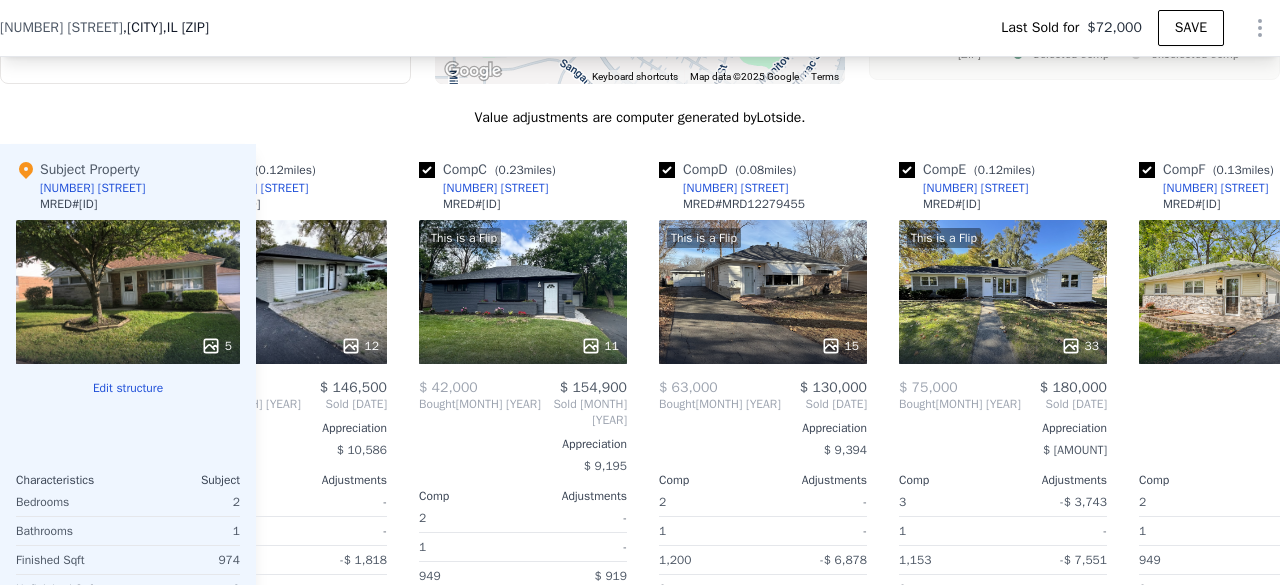 type on "$ 152,000" 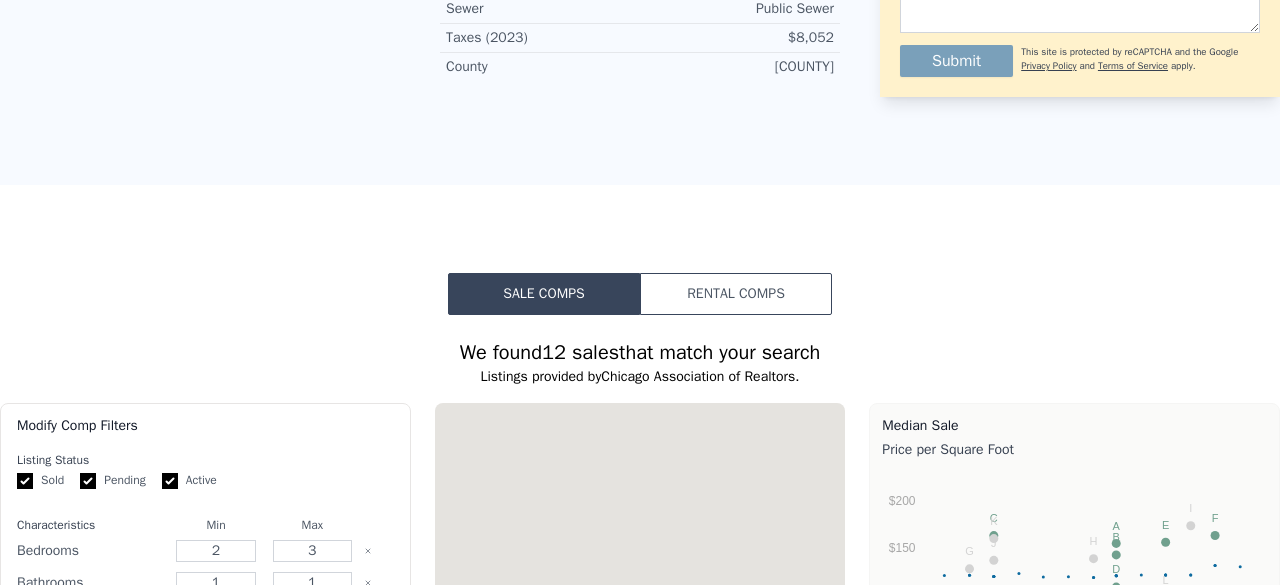 scroll, scrollTop: 0, scrollLeft: 0, axis: both 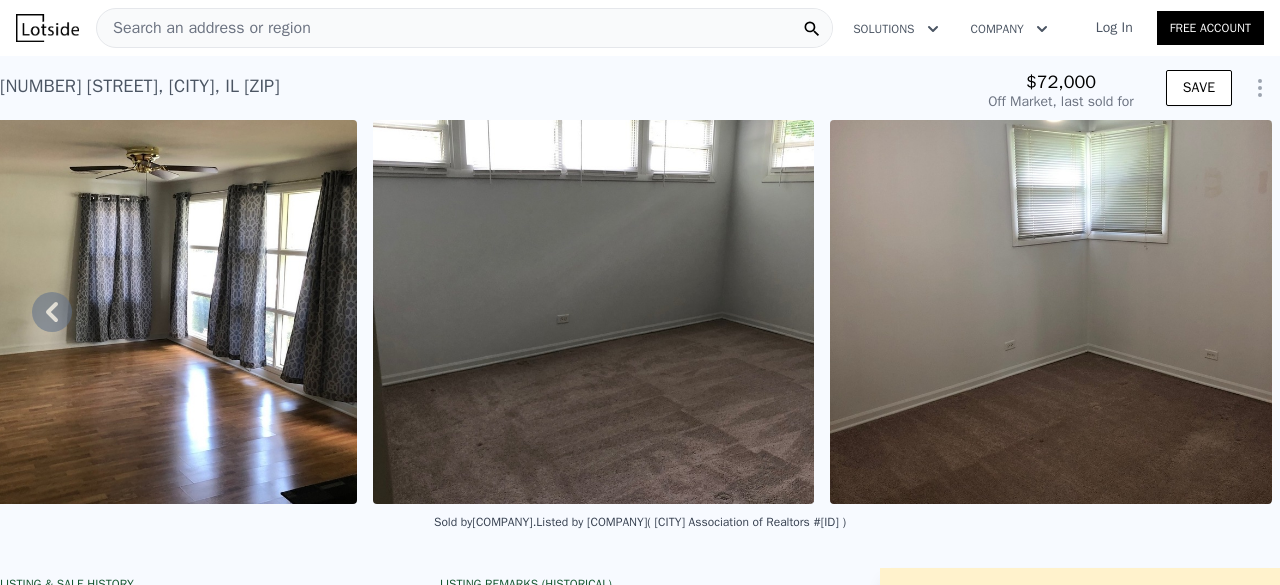 click on "Search an address or region" at bounding box center (464, 28) 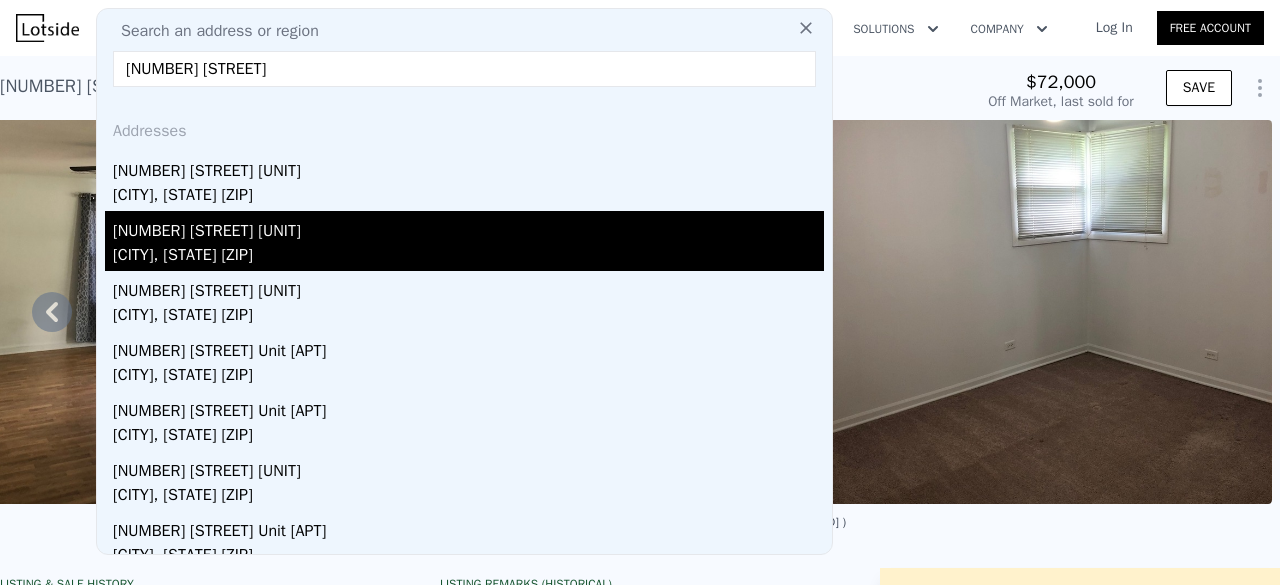 type on "[NUMBER] [STREET]" 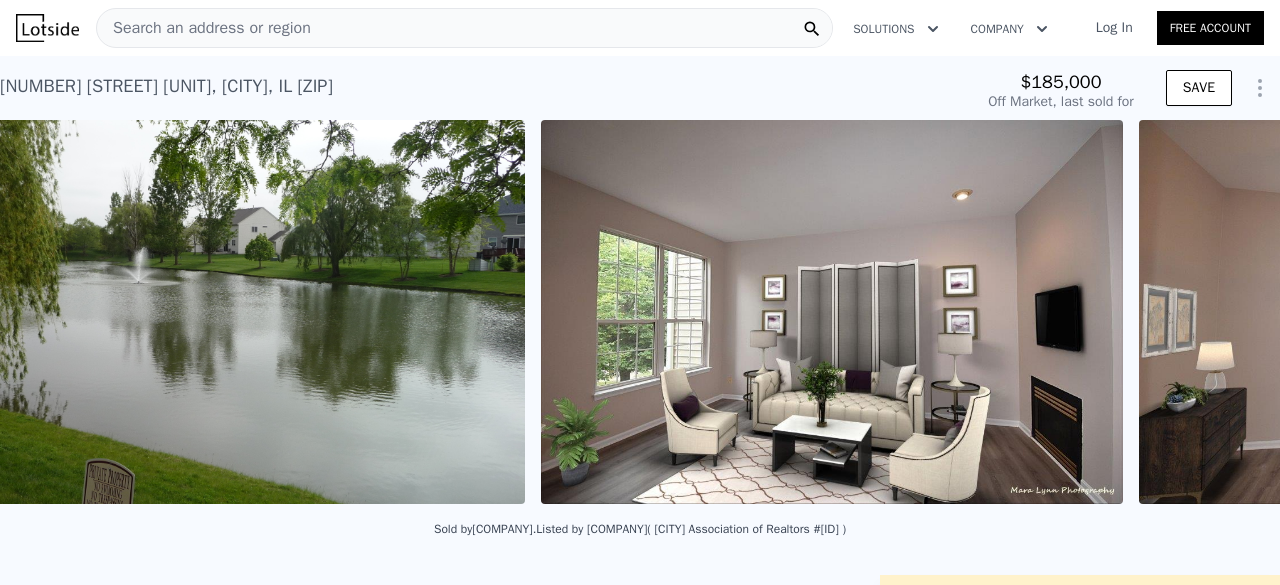 scroll, scrollTop: 0, scrollLeft: 1830, axis: horizontal 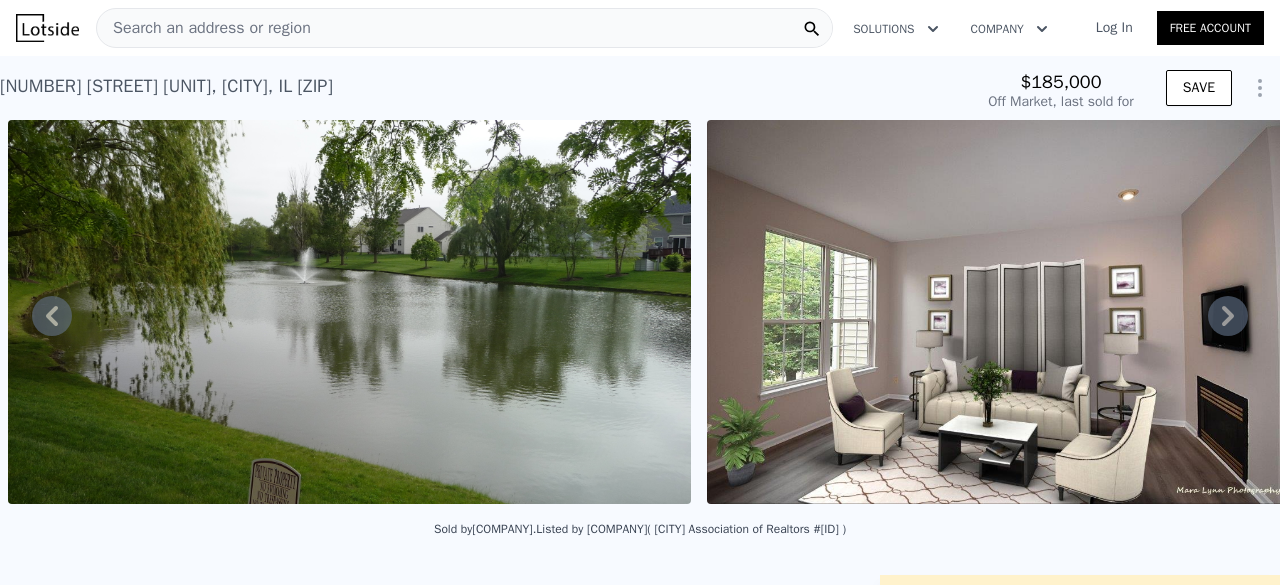 click 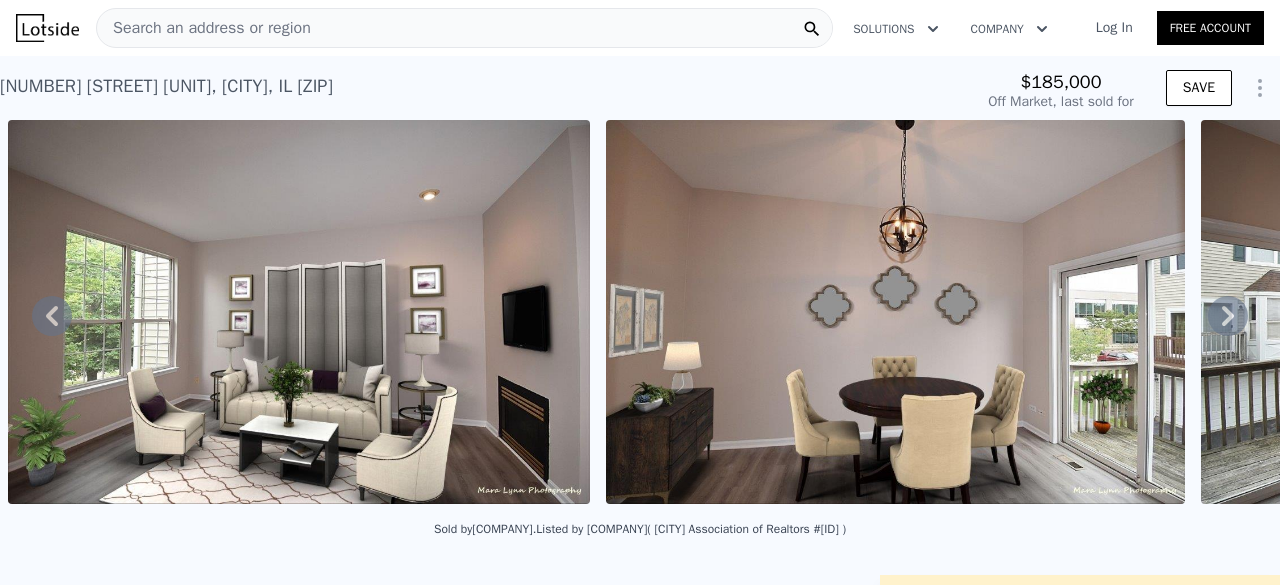 click 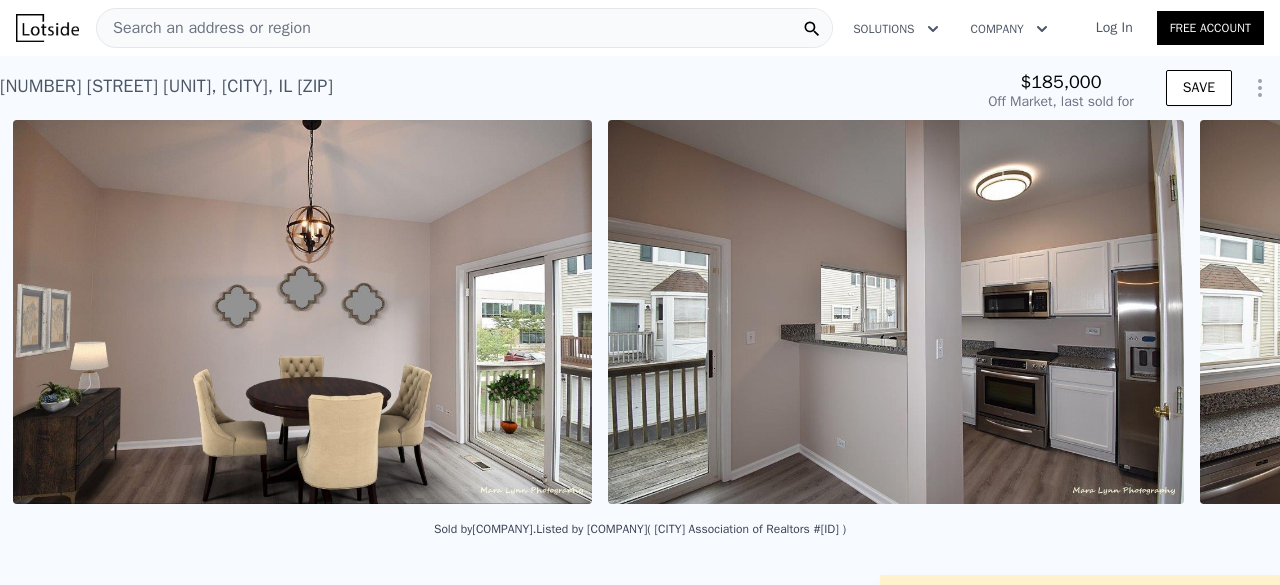 scroll, scrollTop: 0, scrollLeft: 3126, axis: horizontal 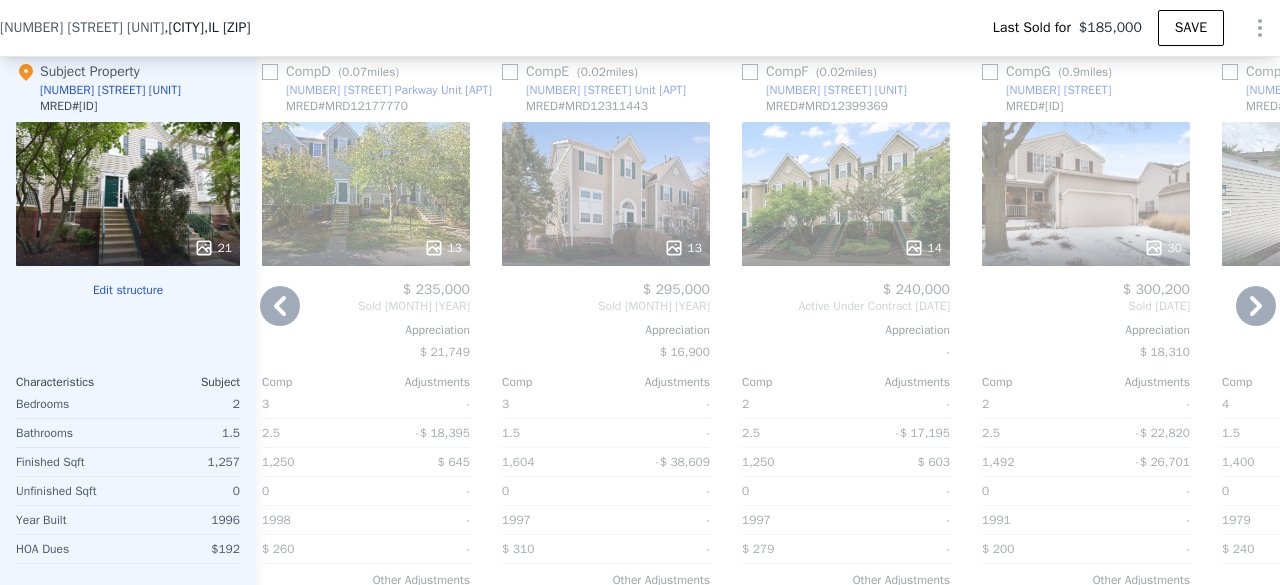 click on "14" at bounding box center [846, 194] 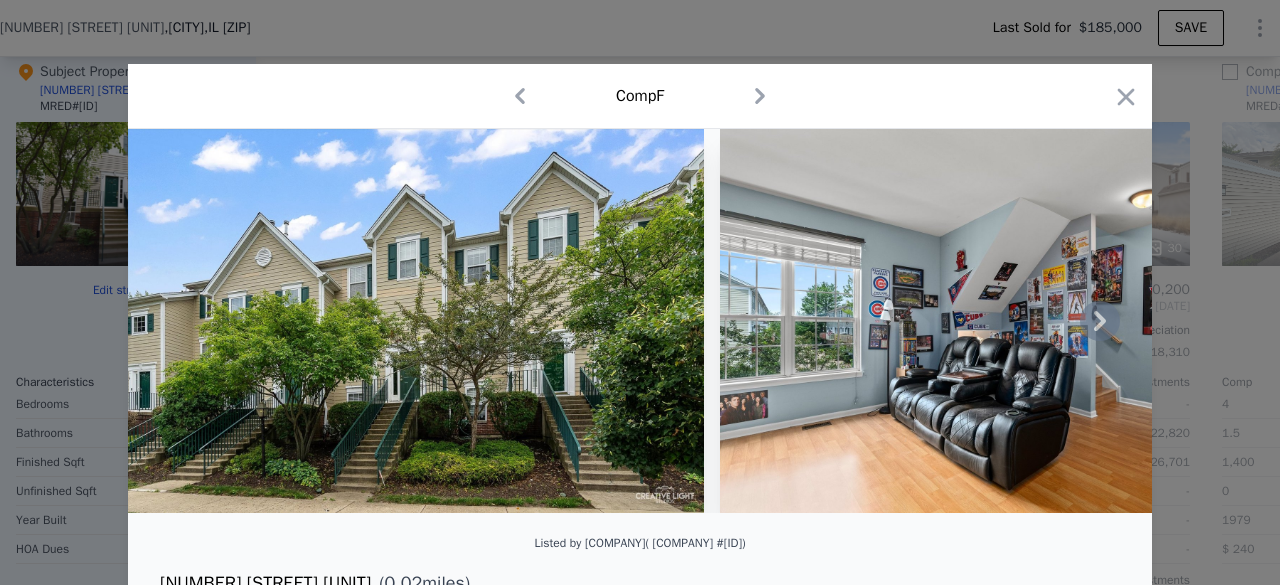 click 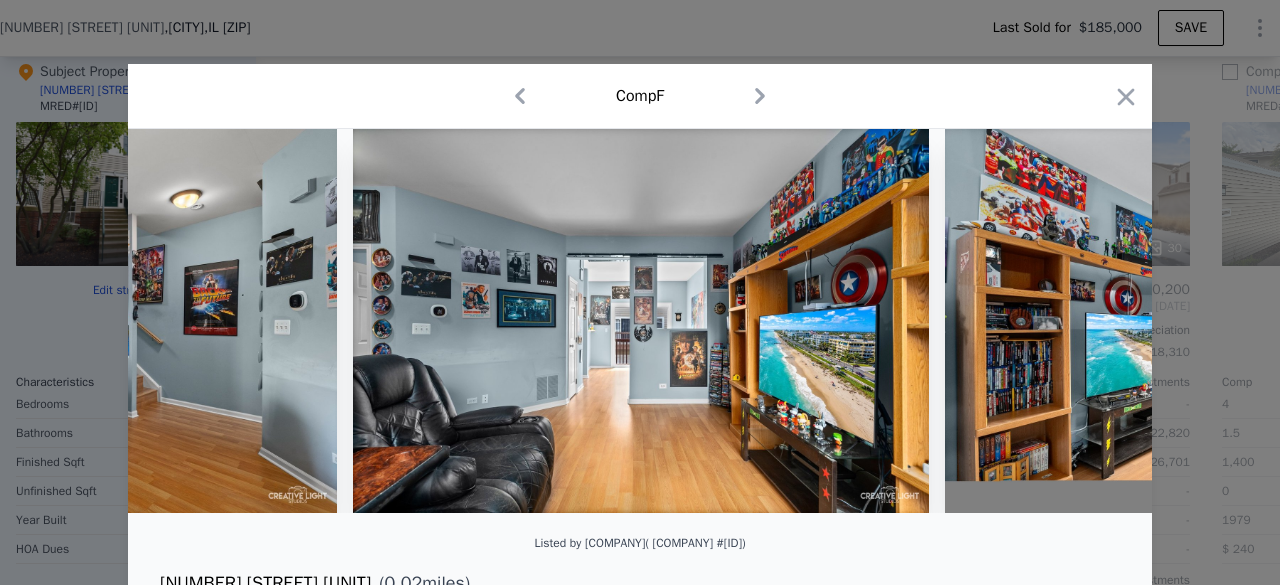 scroll, scrollTop: 0, scrollLeft: 960, axis: horizontal 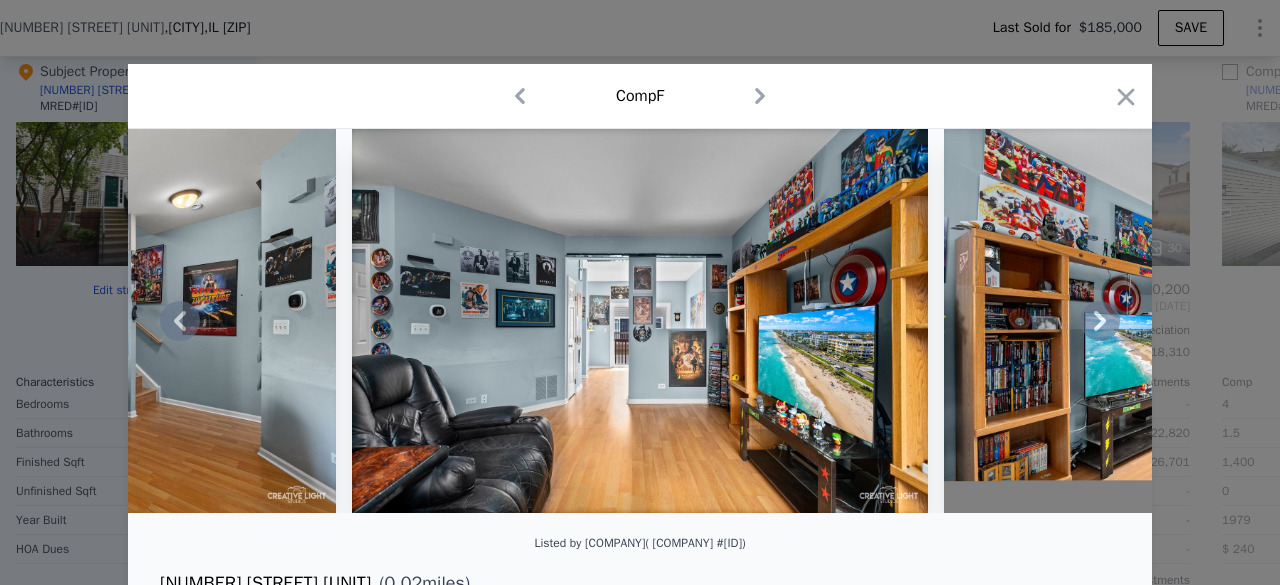 click at bounding box center (640, 321) 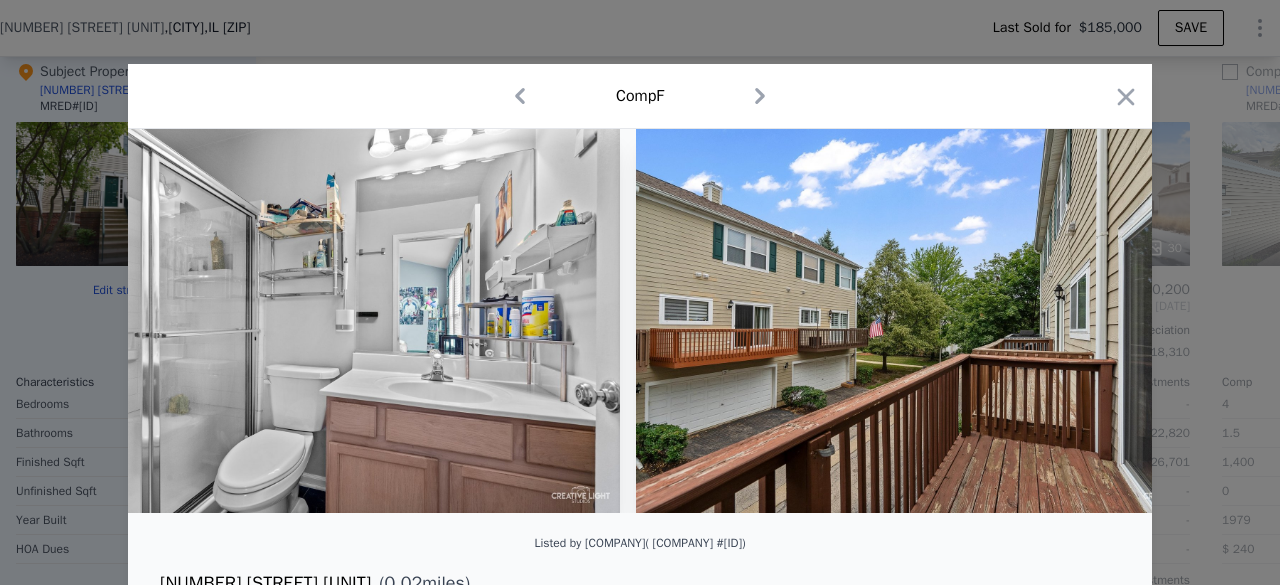 scroll, scrollTop: 0, scrollLeft: 7248, axis: horizontal 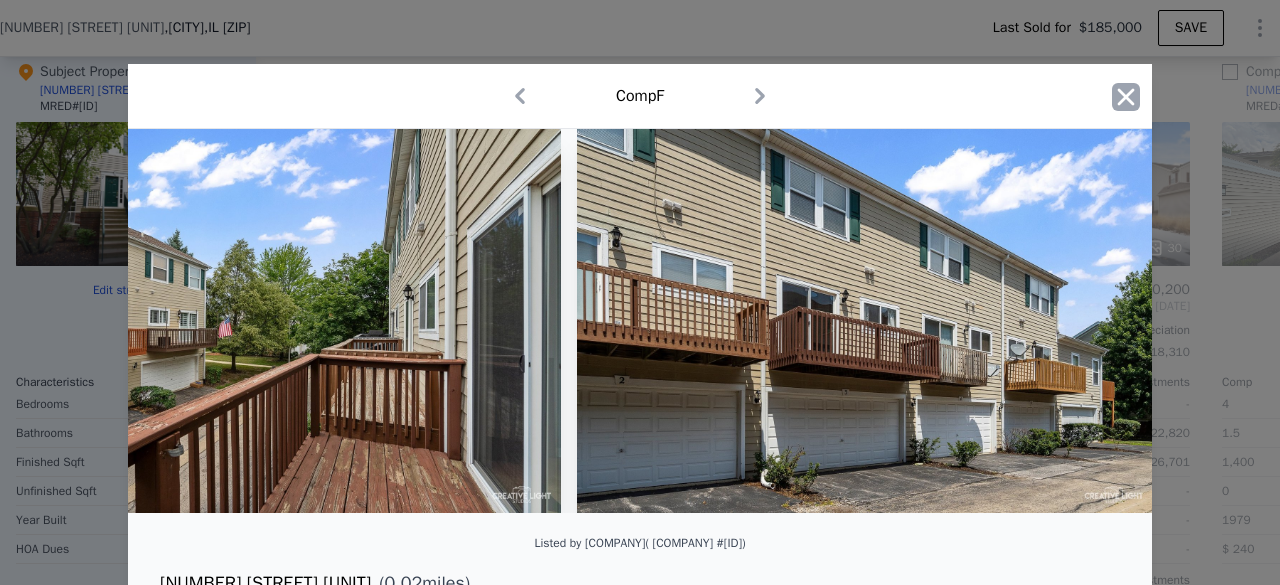 click 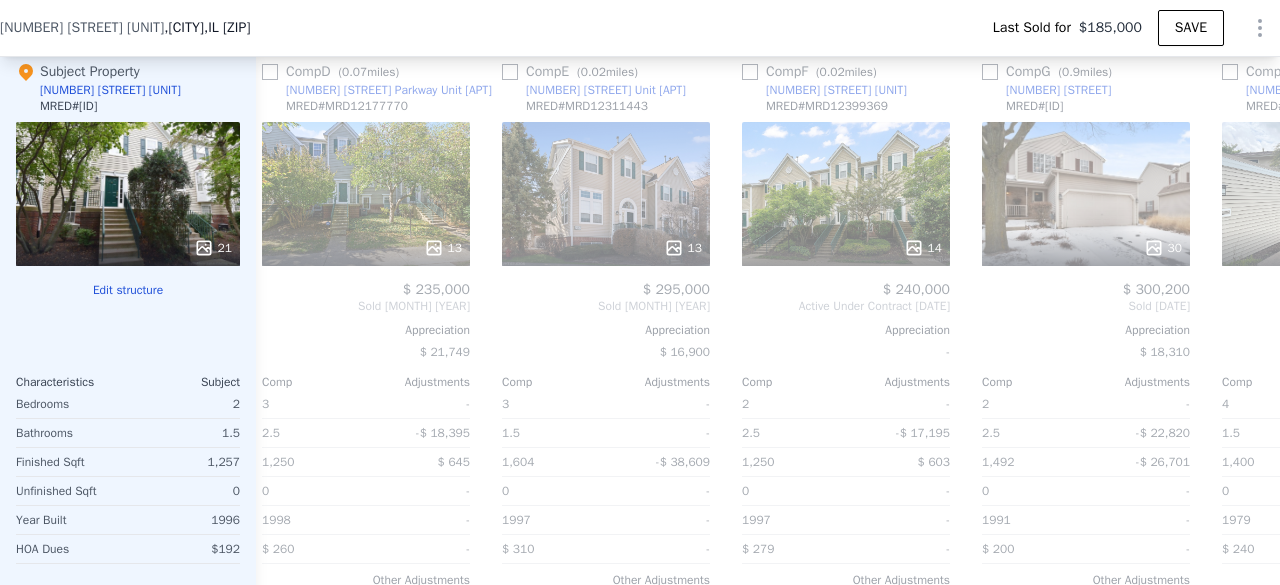 type on "$ 262,000" 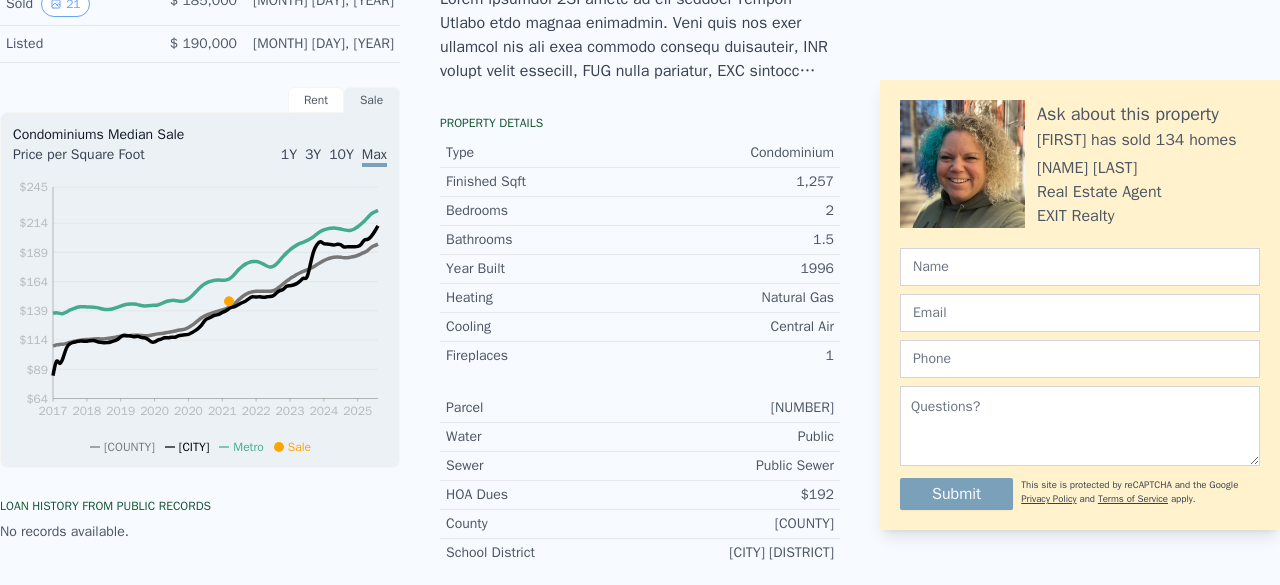 scroll, scrollTop: 0, scrollLeft: 0, axis: both 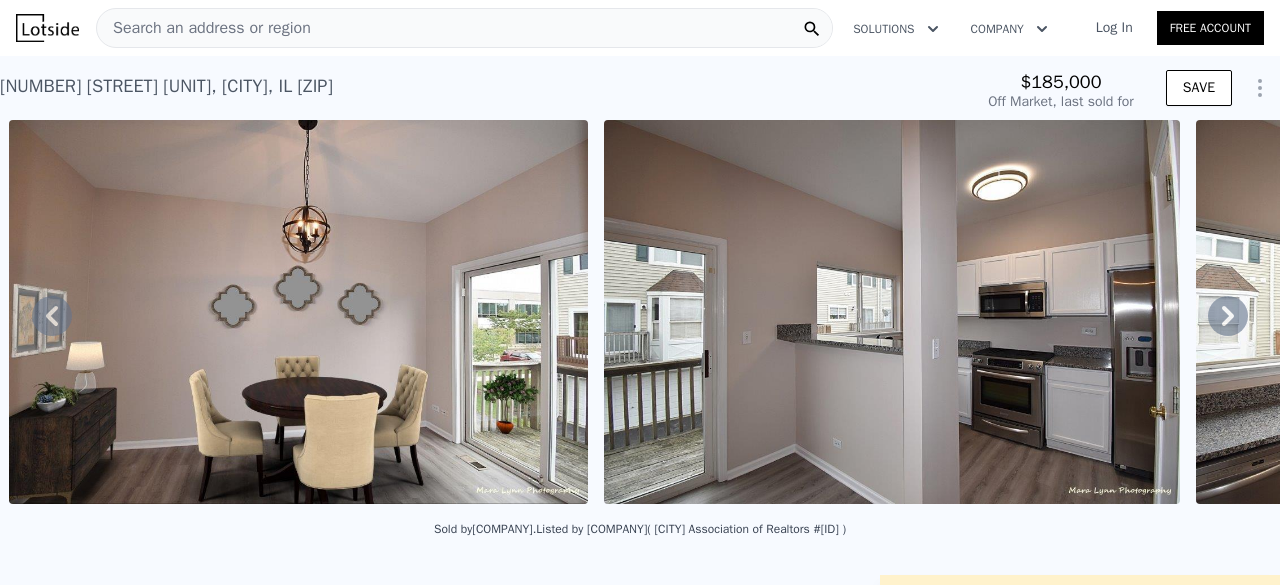 click on "Search an address or region" at bounding box center (464, 28) 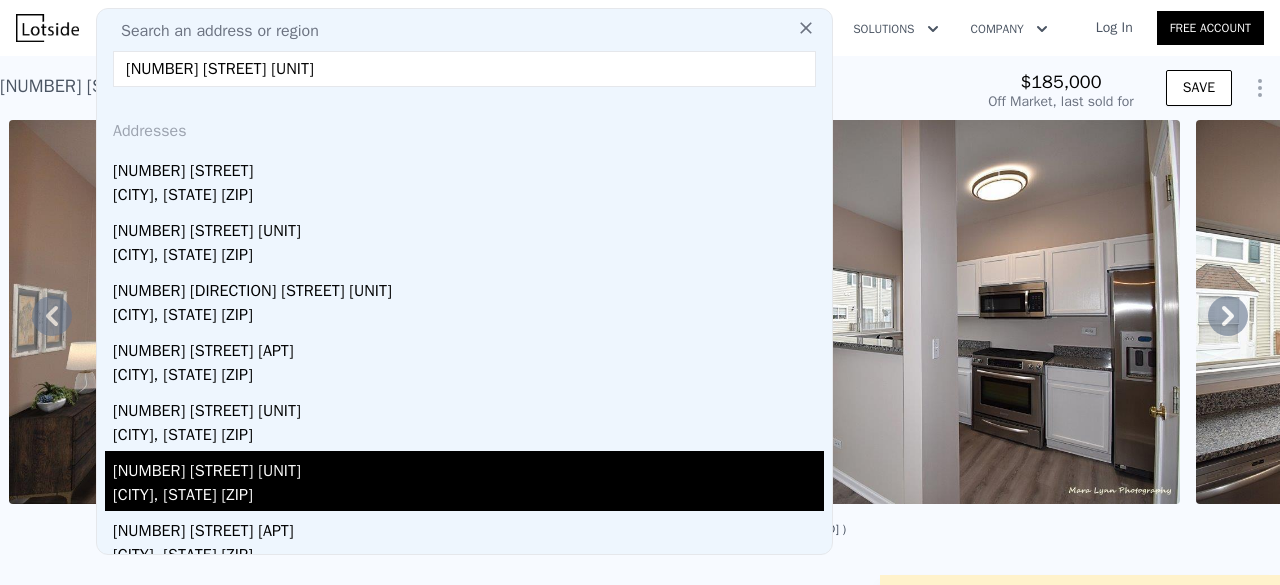 type on "[NUMBER] [STREET] [UNIT]" 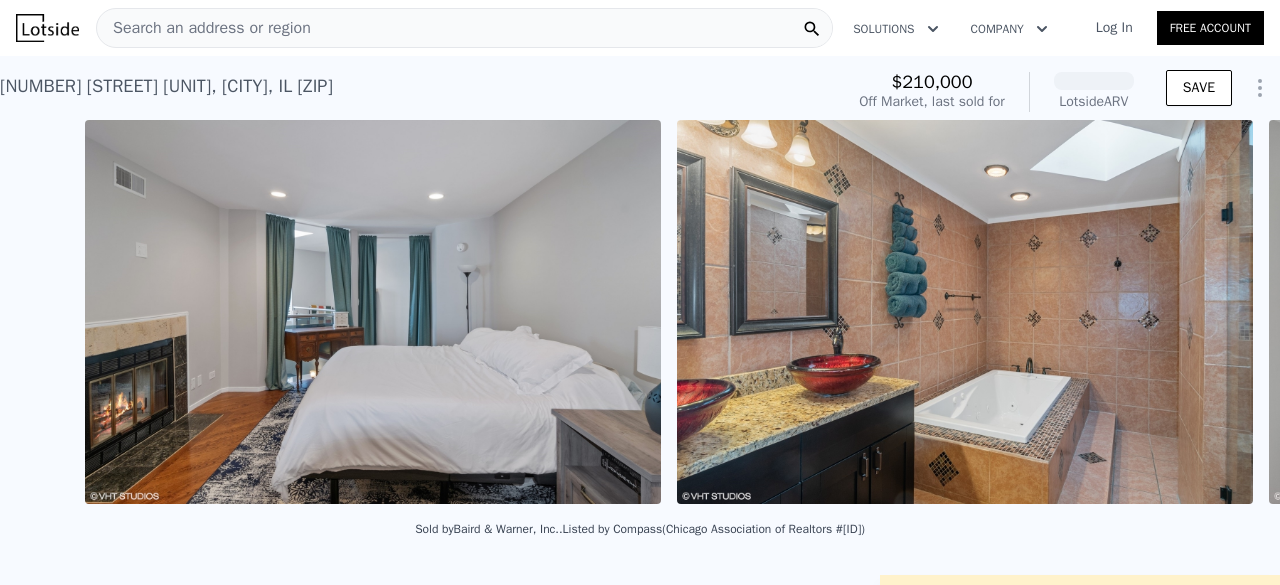 scroll, scrollTop: 0, scrollLeft: 3203, axis: horizontal 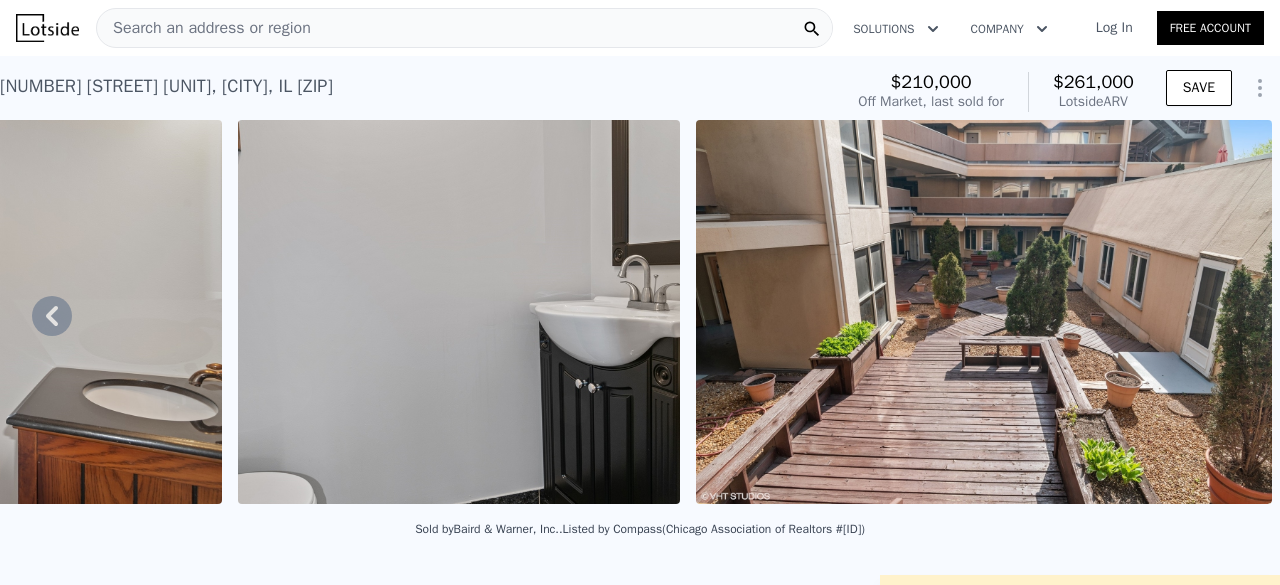 click on "Search an address or region" at bounding box center (464, 28) 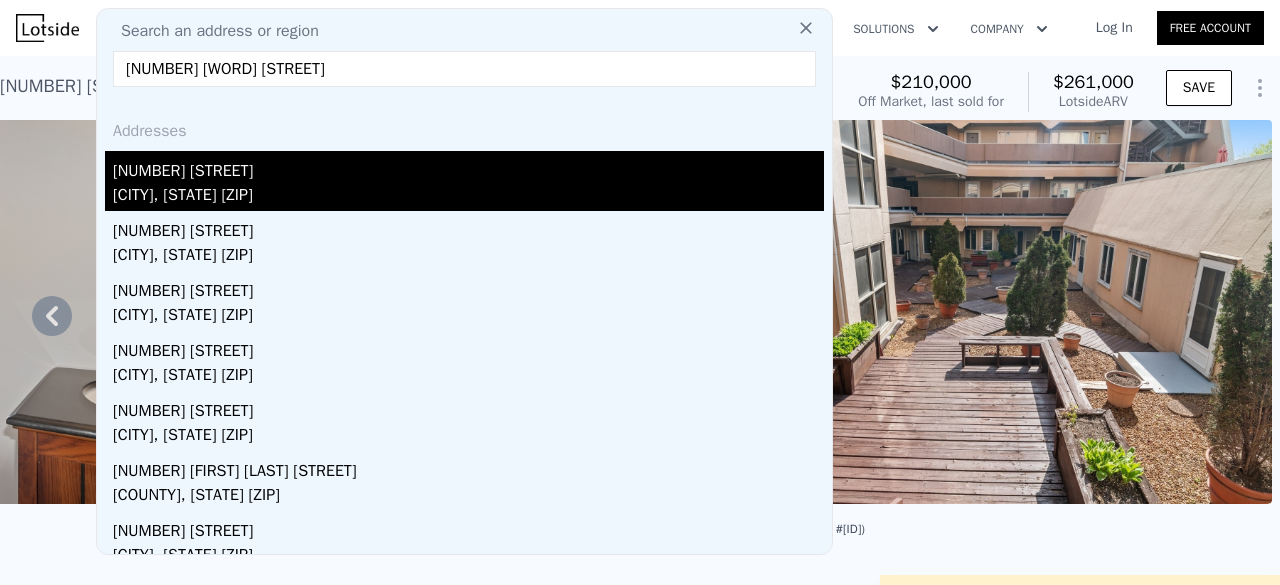 type on "[NUMBER] [WORD] [STREET]" 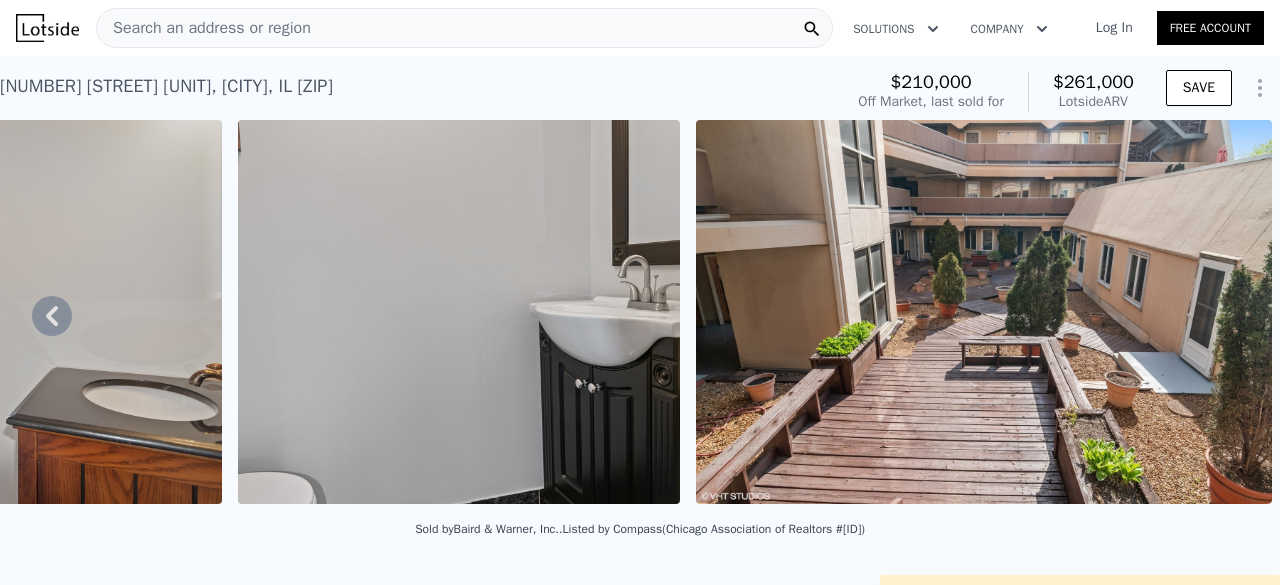 type on "3" 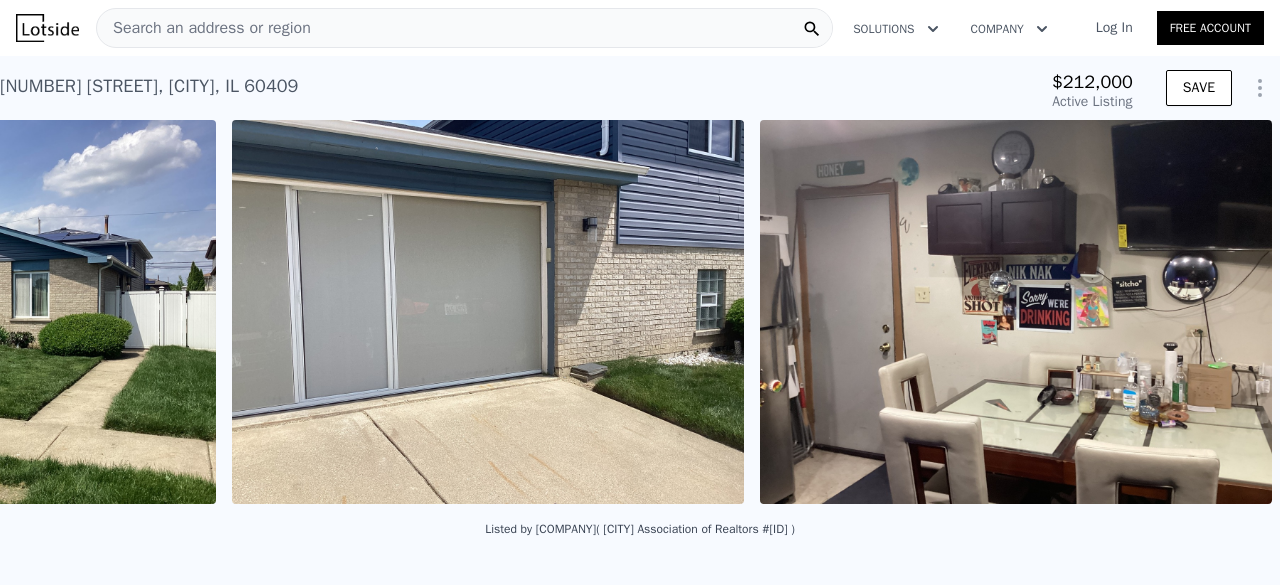 scroll, scrollTop: 0, scrollLeft: 3064, axis: horizontal 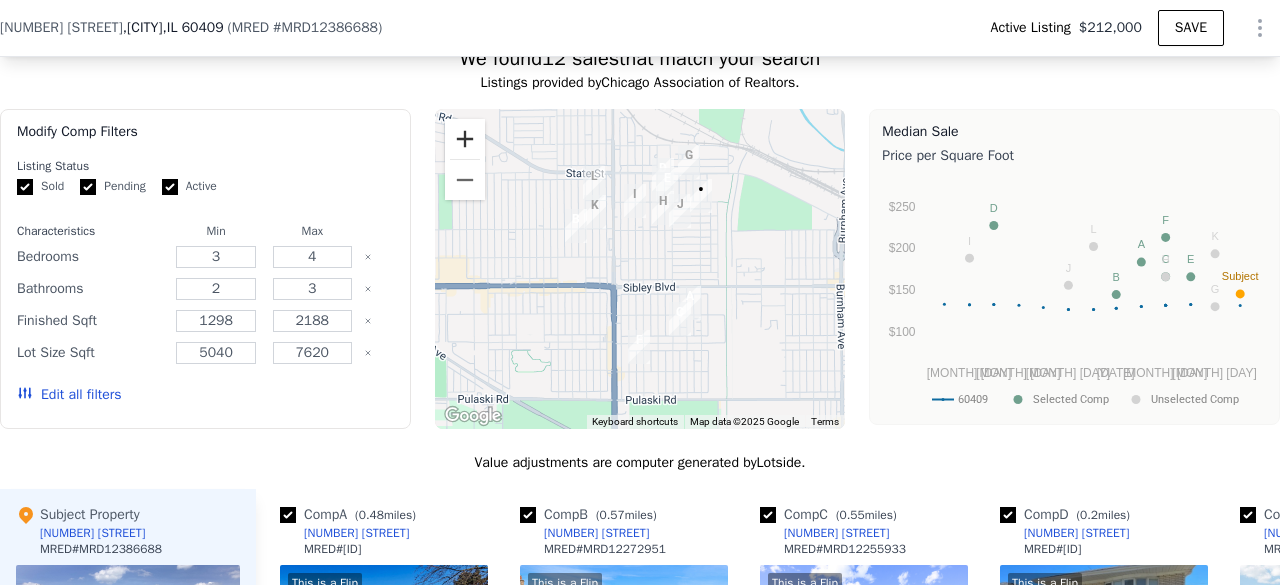 click at bounding box center (465, 139) 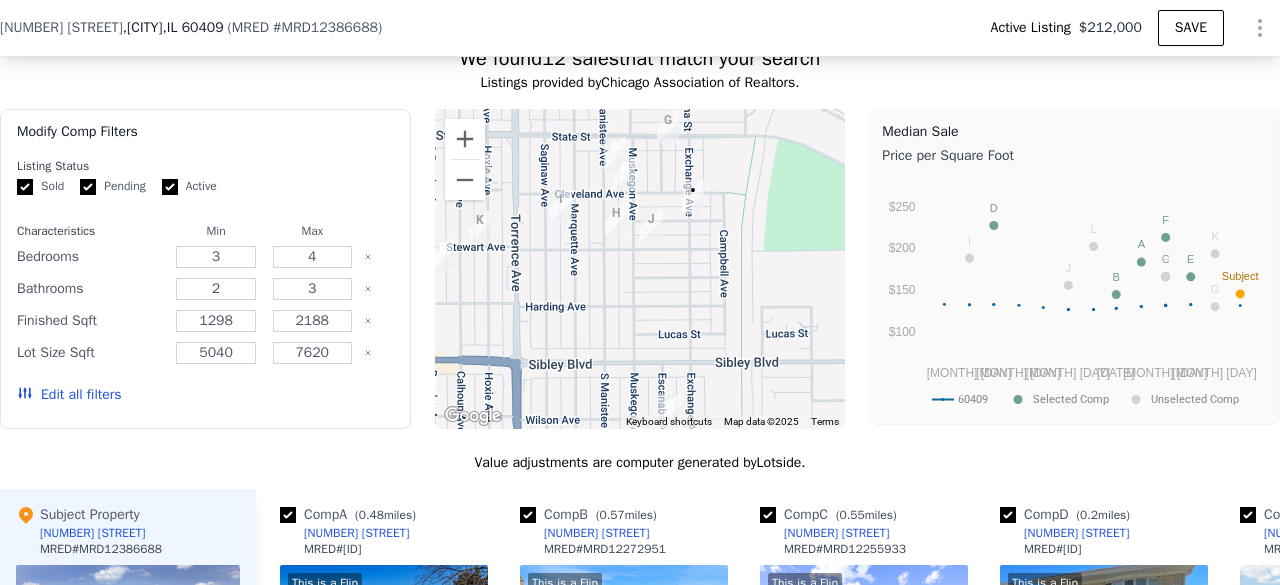 drag, startPoint x: 724, startPoint y: 227, endPoint x: 651, endPoint y: 291, distance: 97.082436 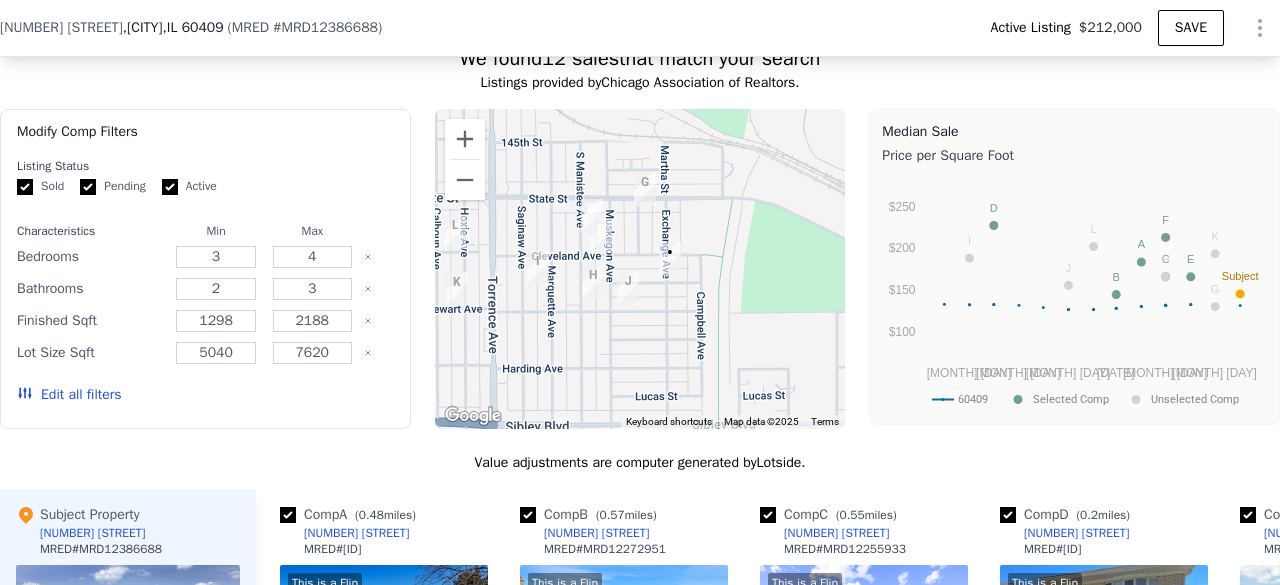 drag, startPoint x: 747, startPoint y: 227, endPoint x: 733, endPoint y: 291, distance: 65.51336 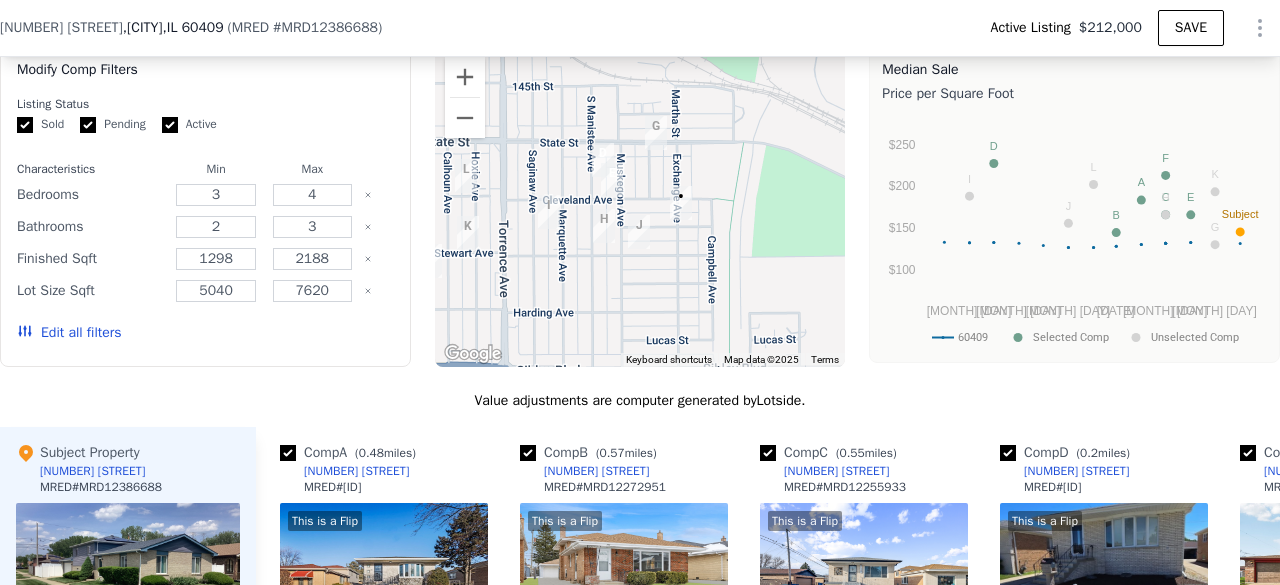 scroll, scrollTop: 1762, scrollLeft: 0, axis: vertical 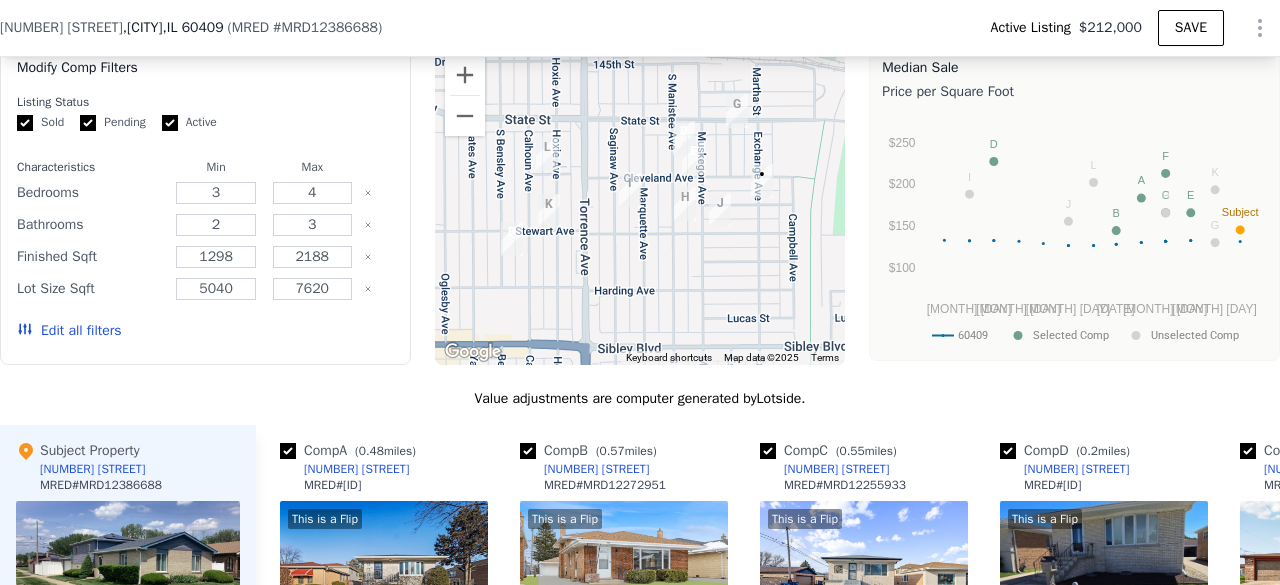 drag, startPoint x: 644, startPoint y: 181, endPoint x: 726, endPoint y: 160, distance: 84.646324 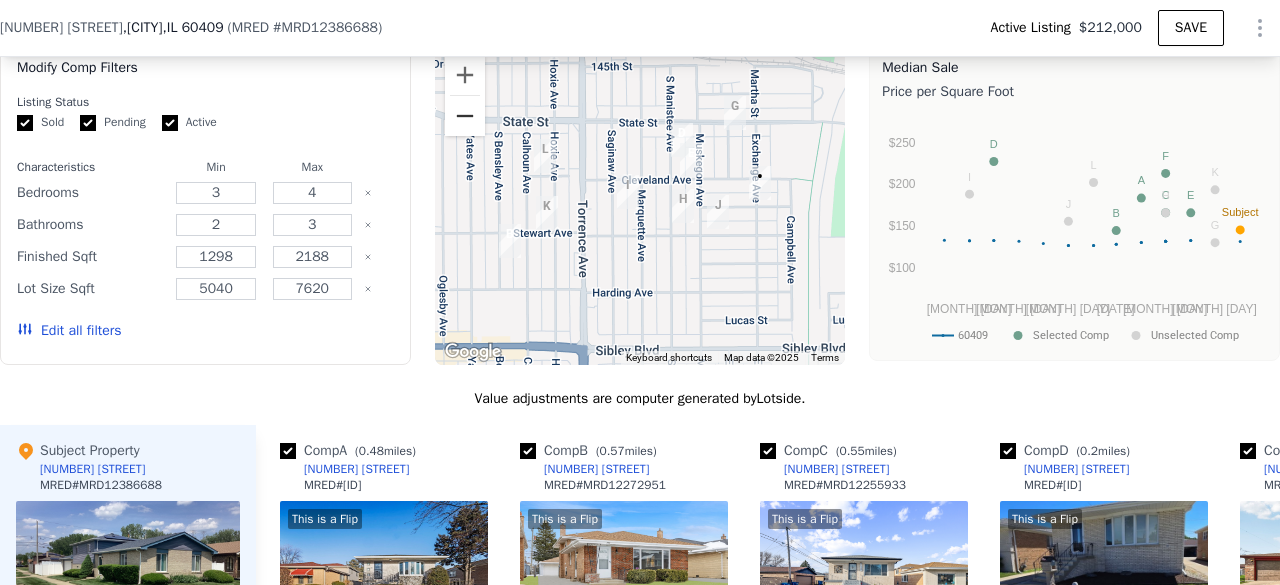 click at bounding box center [465, 116] 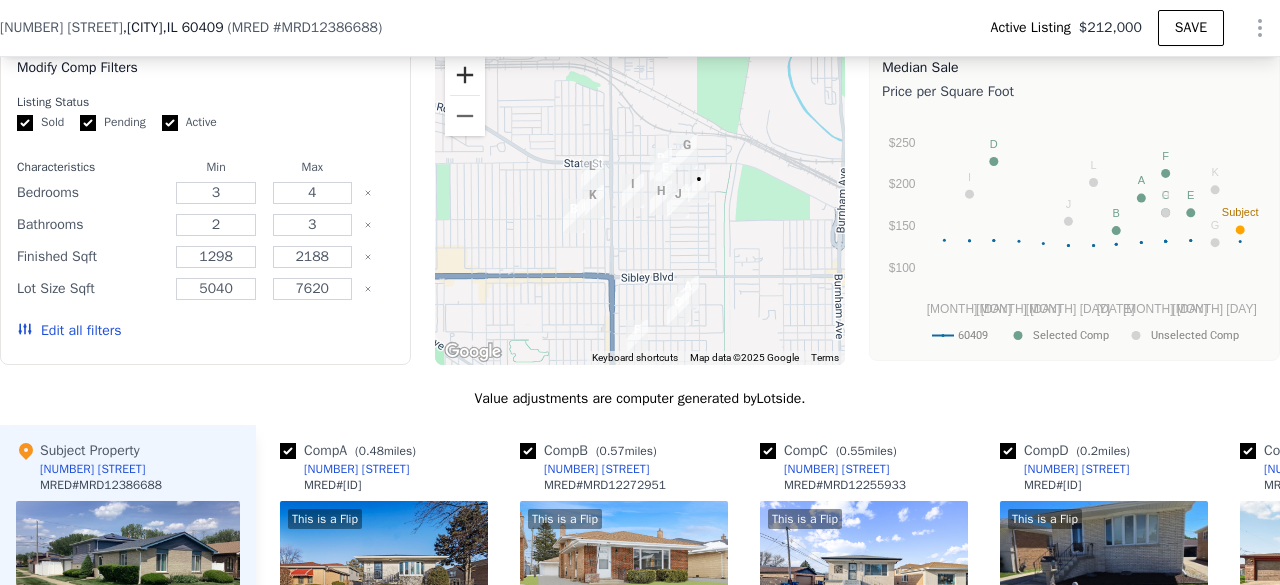 click at bounding box center (465, 75) 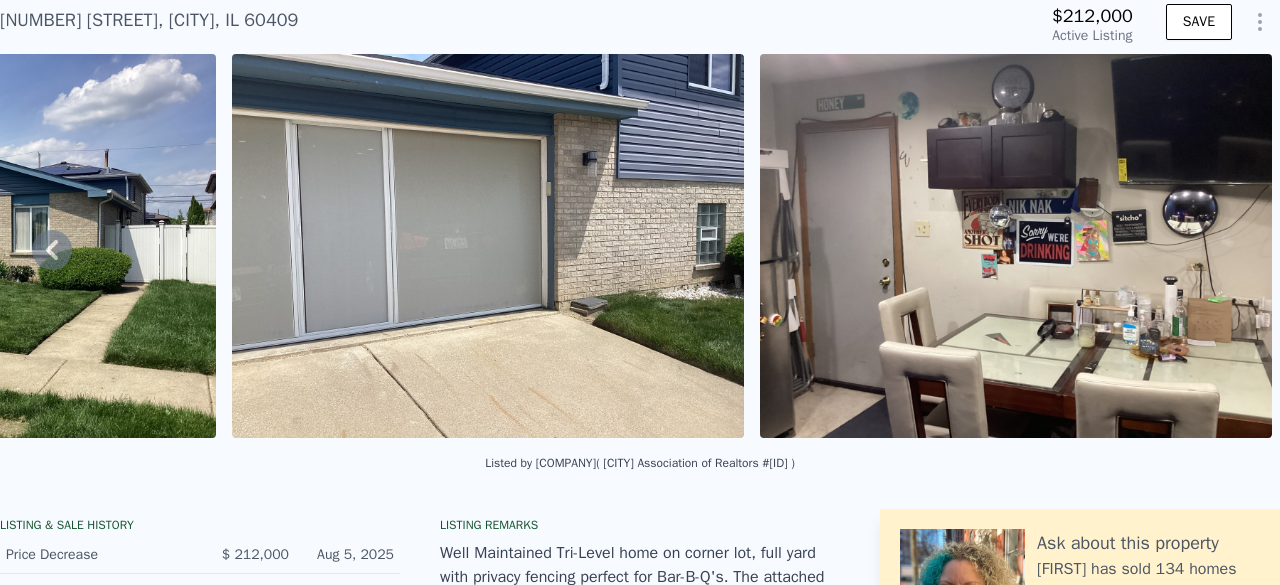 scroll, scrollTop: 0, scrollLeft: 0, axis: both 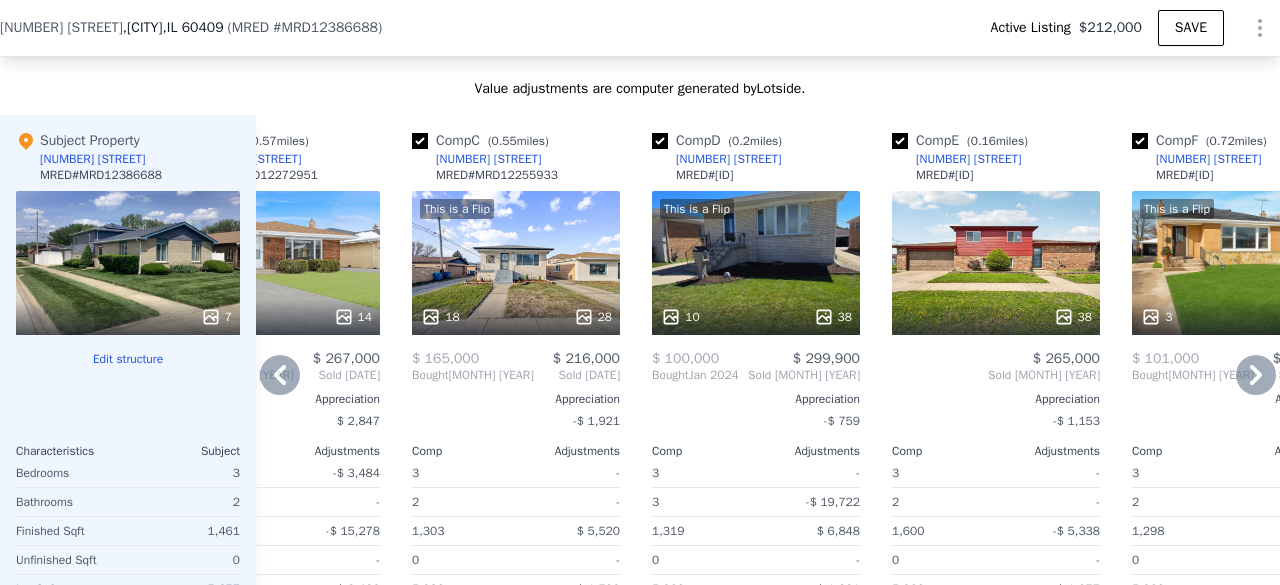 click on "38" at bounding box center (996, 263) 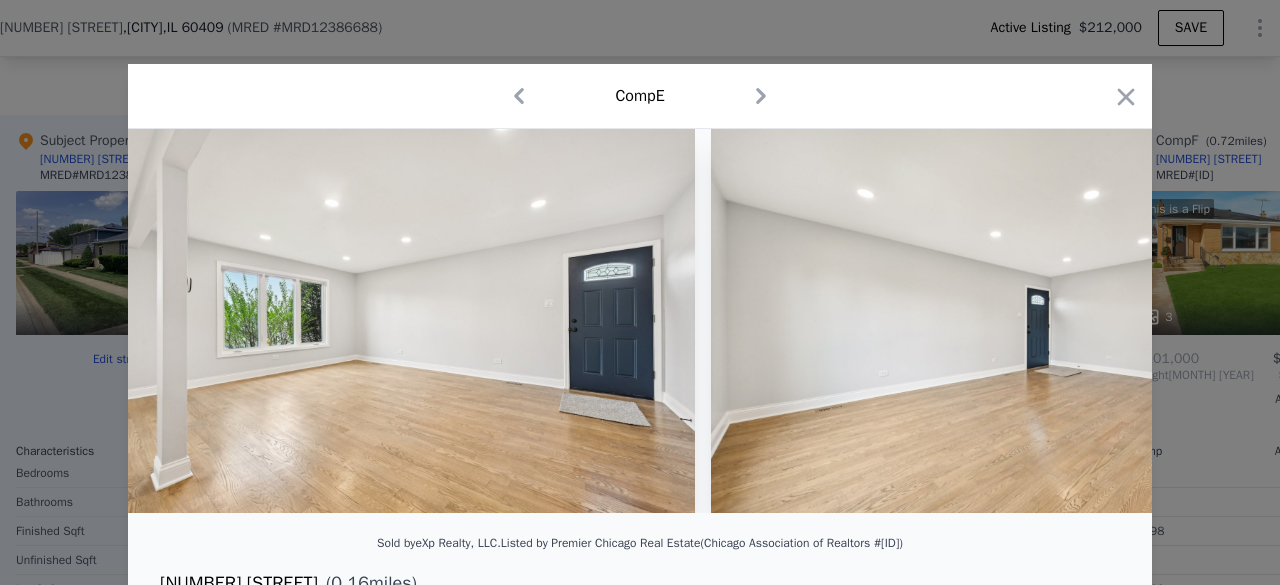 scroll, scrollTop: 0, scrollLeft: 2688, axis: horizontal 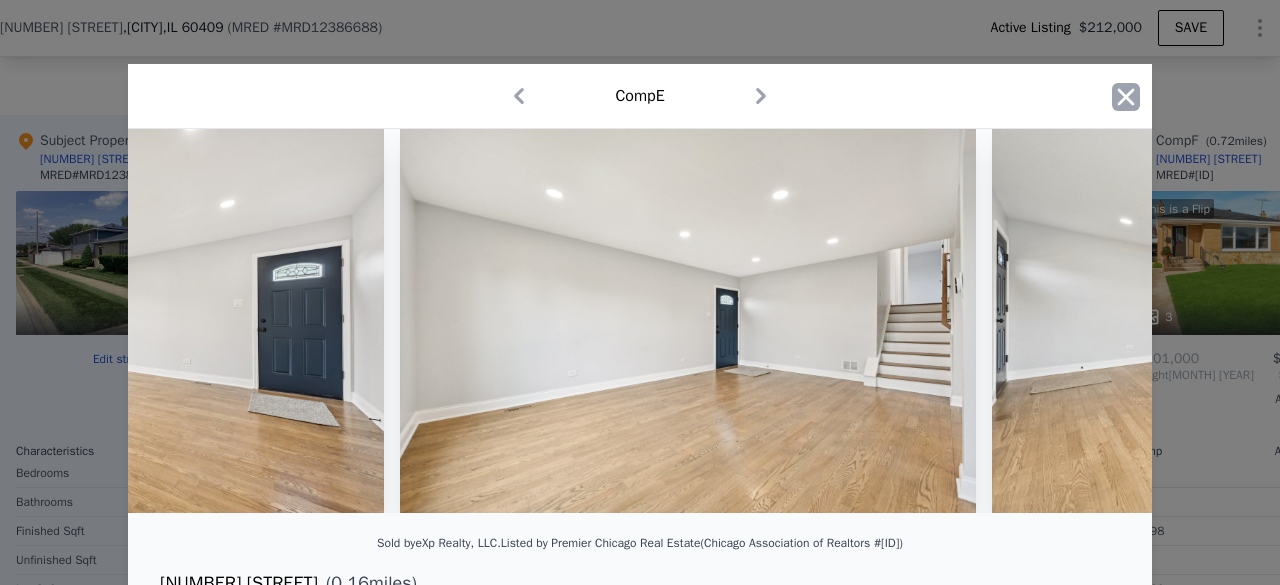 click 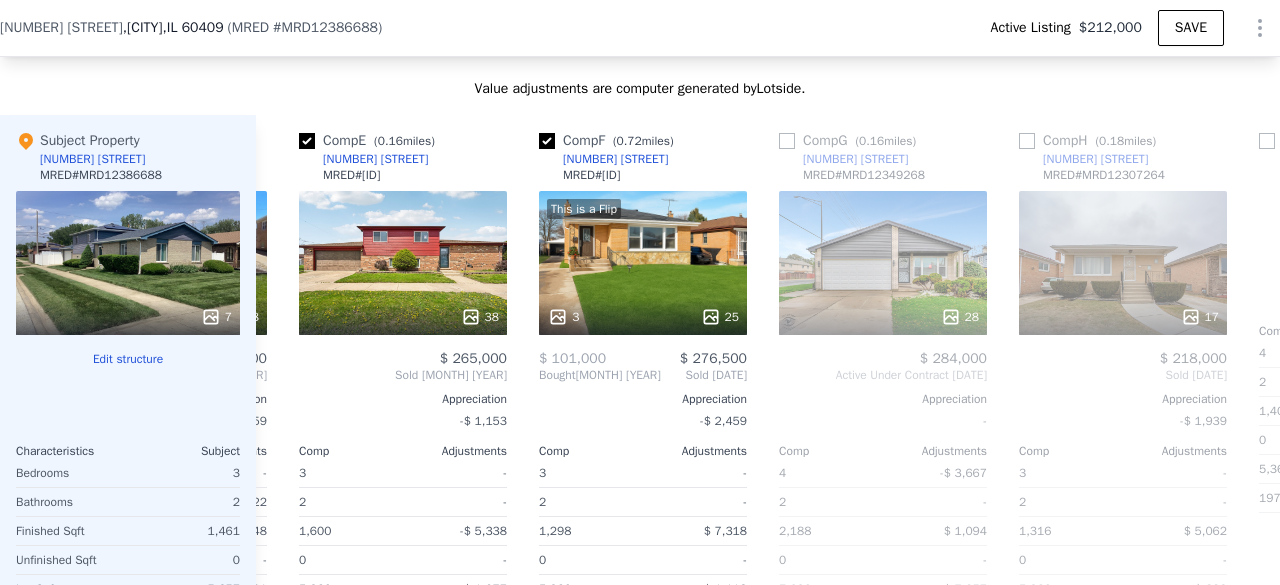 scroll, scrollTop: 0, scrollLeft: 942, axis: horizontal 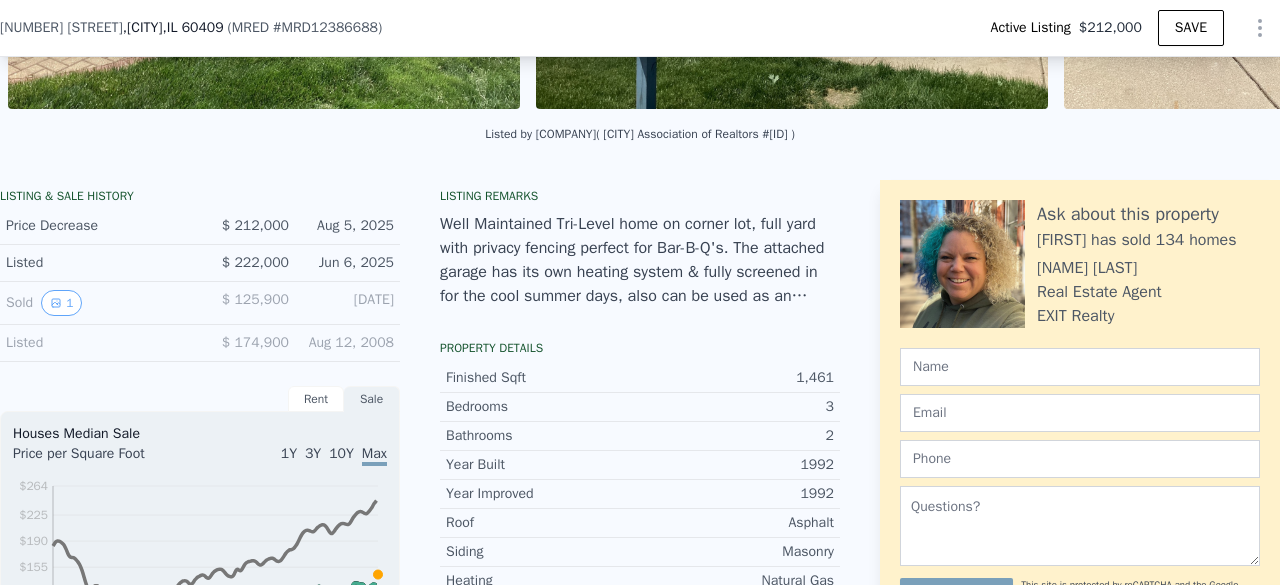 click on "Well Maintained Tri-Level home on corner lot, full yard with privacy fencing perfect for Bar-B-Q's. The attached garage has its own heating system & fully screened in for the cool summer days, also can be used as an additional rec. area year-round. New solar panels save you money year-round no need to worry about that A/C bill anymore." at bounding box center [640, 260] 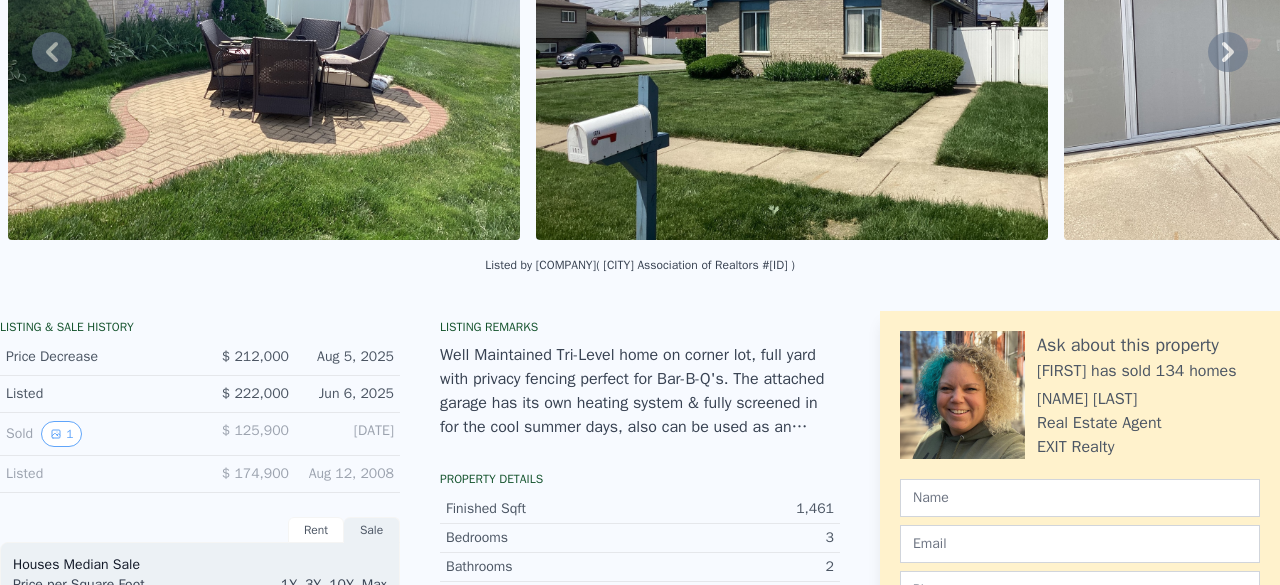 scroll, scrollTop: 7, scrollLeft: 0, axis: vertical 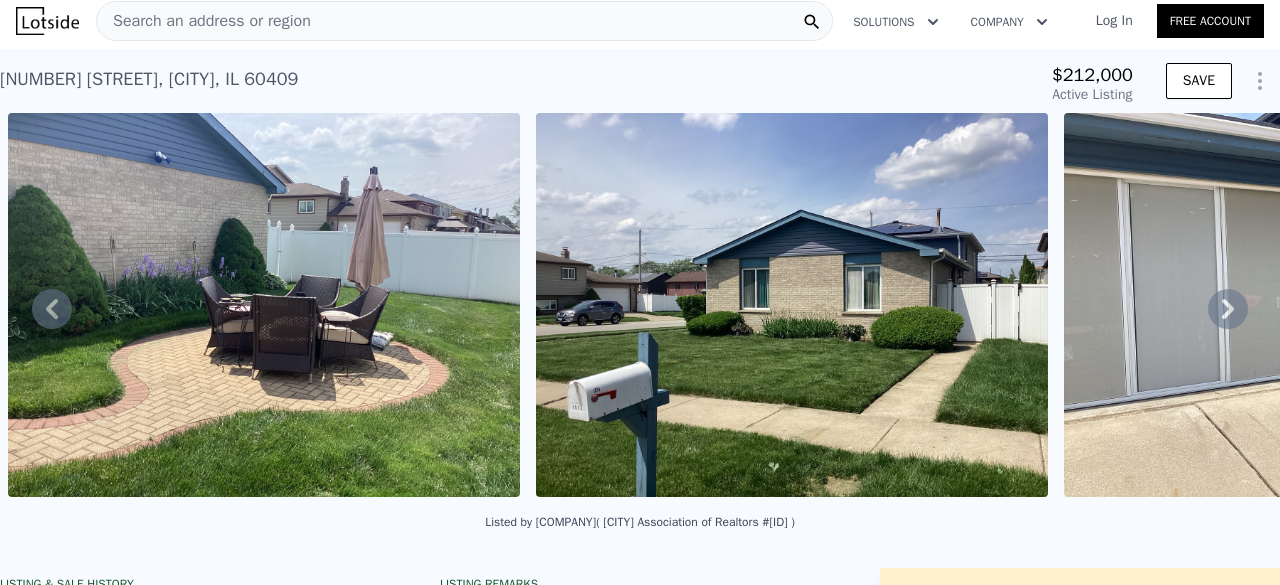 click on "Search an address or region" at bounding box center [464, 21] 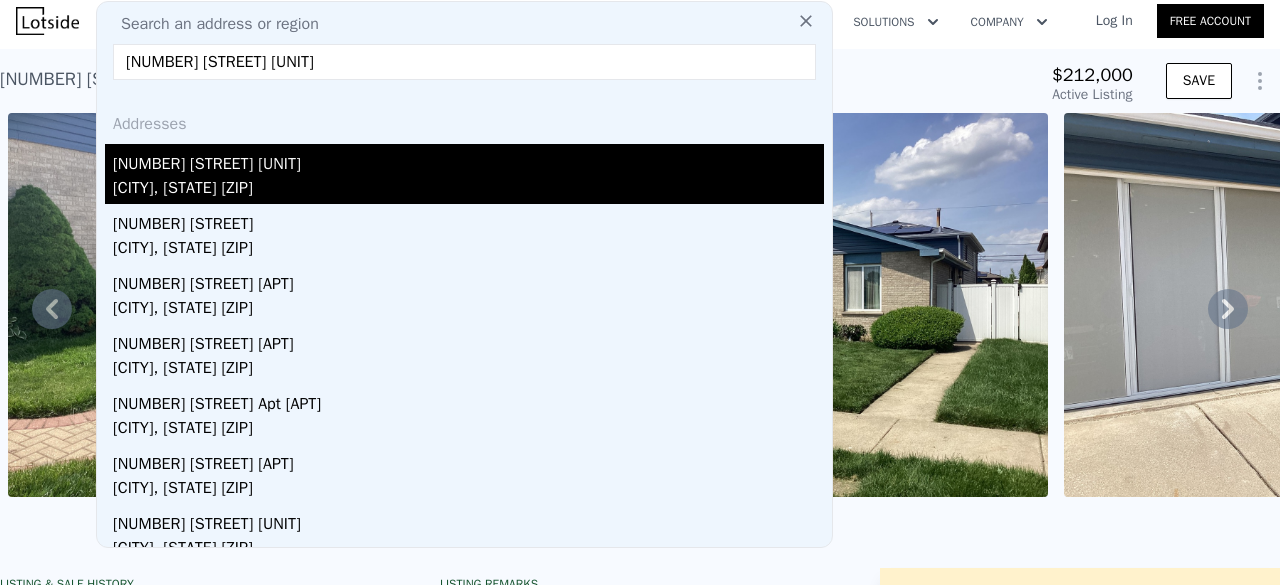 type on "[NUMBER] [STREET] [UNIT]" 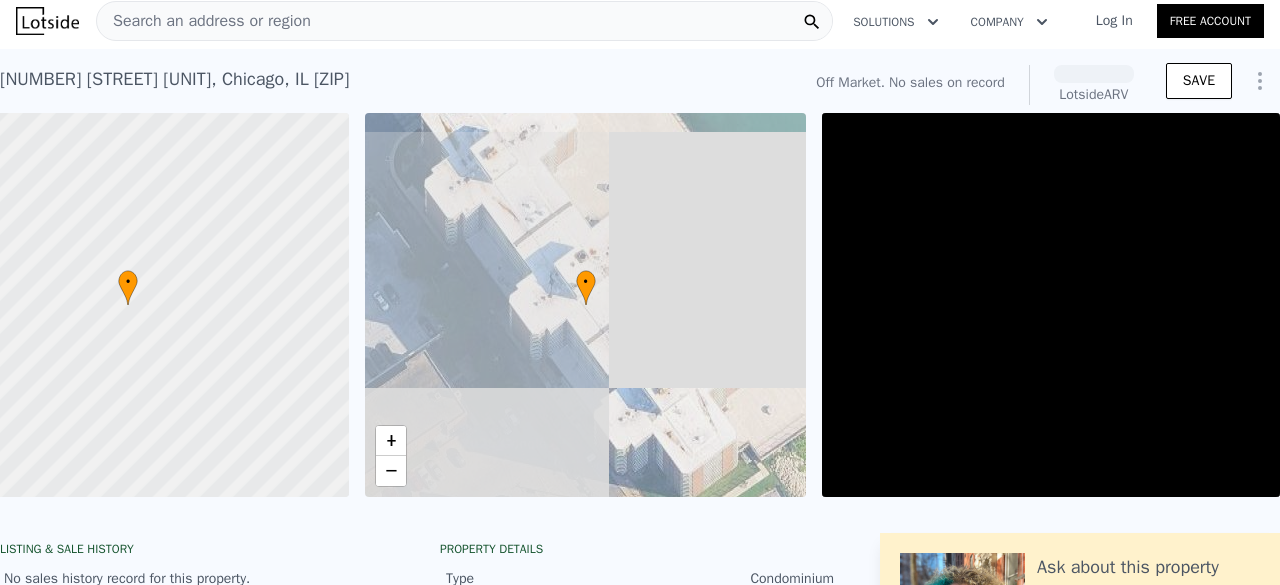 scroll, scrollTop: 0, scrollLeft: 116, axis: horizontal 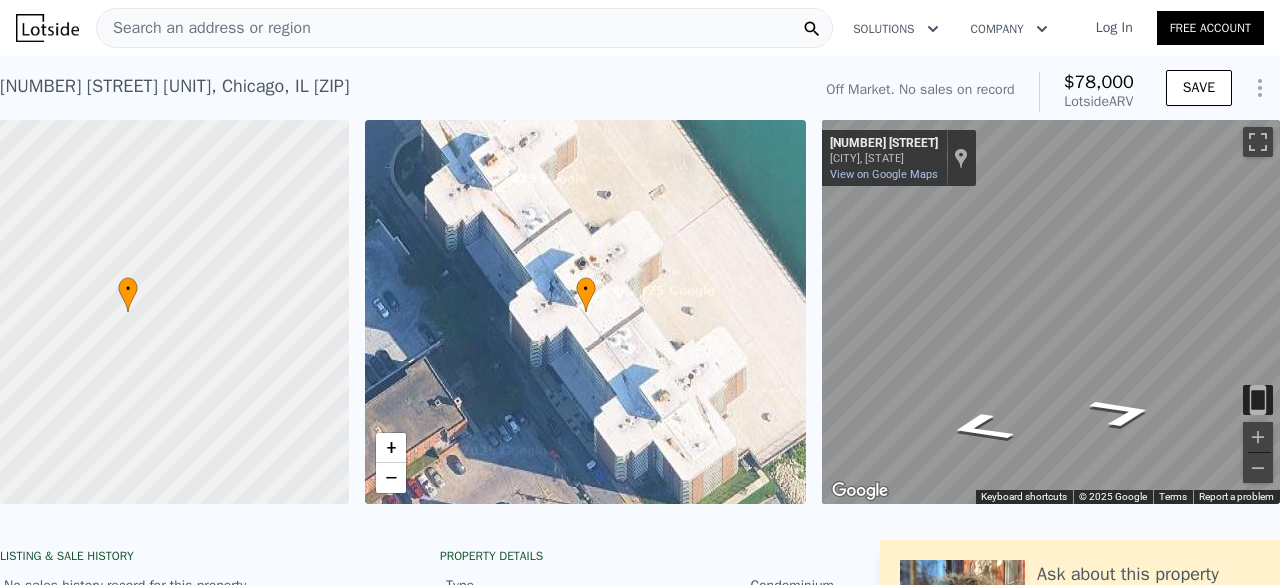 click on "Search an address or region" at bounding box center [204, 28] 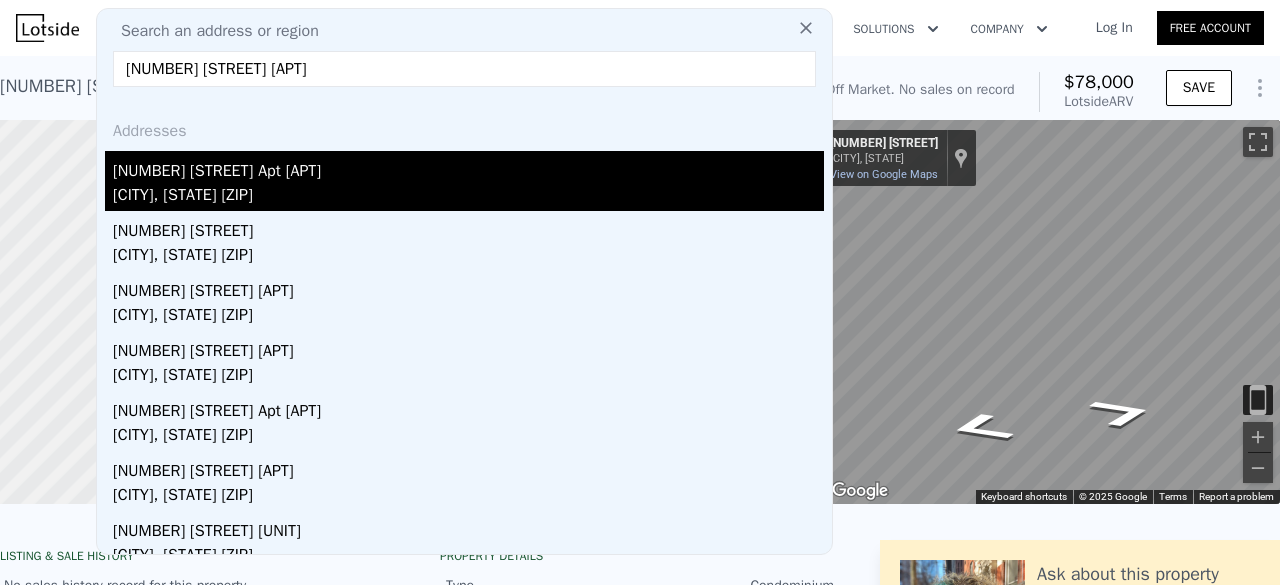 type on "[NUMBER] [STREET] [APT]" 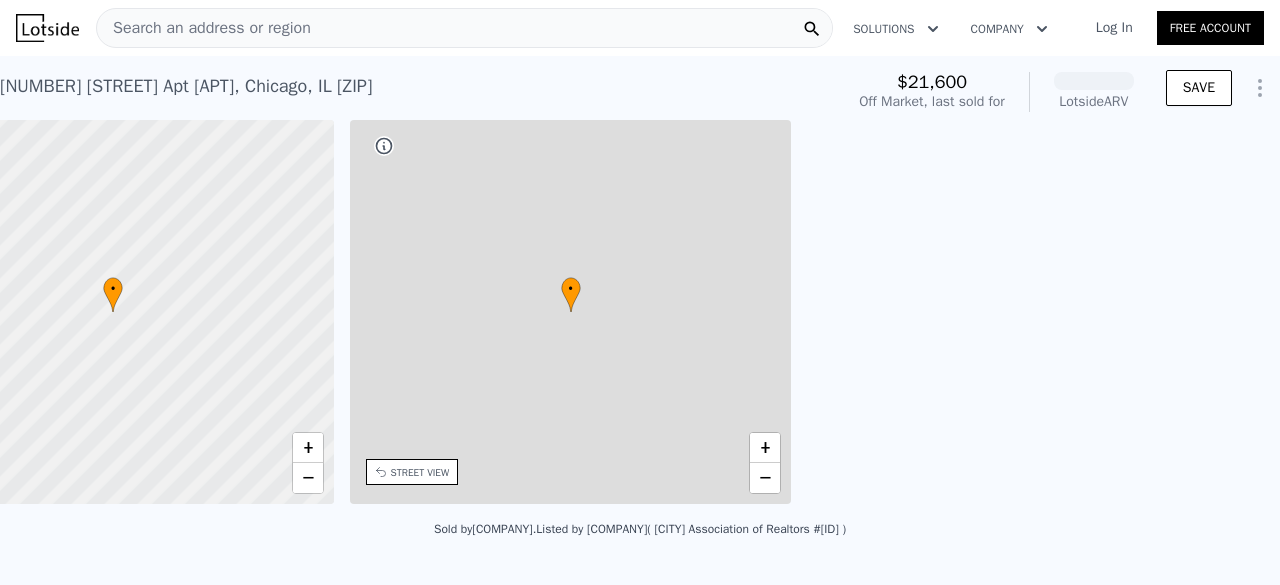 scroll, scrollTop: 0, scrollLeft: 465, axis: horizontal 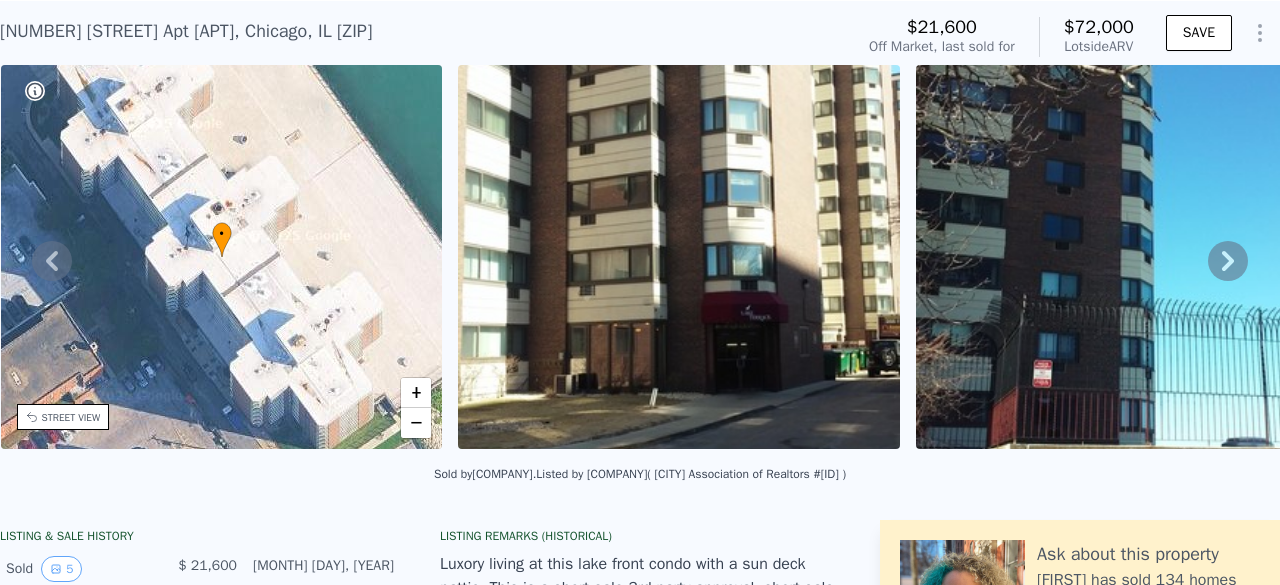 click 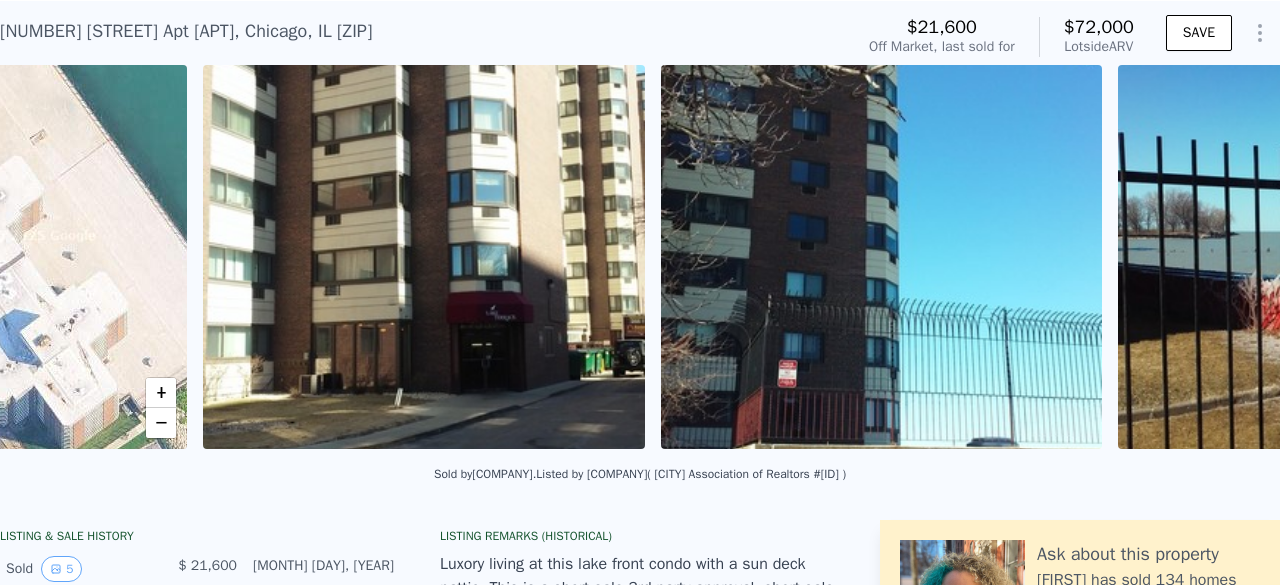scroll, scrollTop: 0, scrollLeft: 915, axis: horizontal 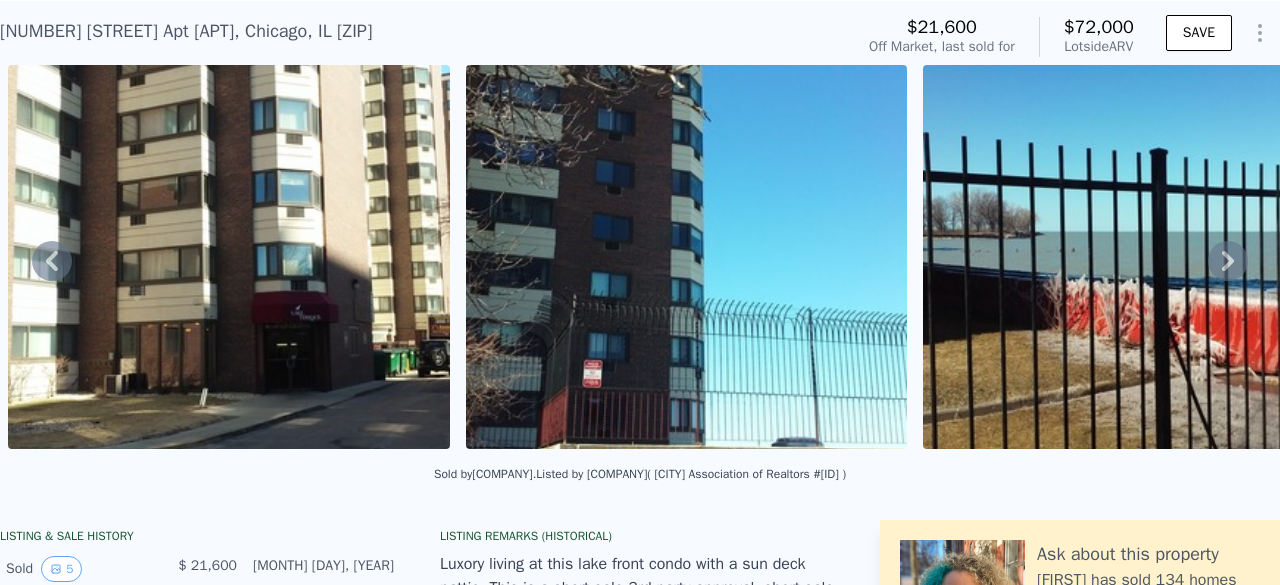 click 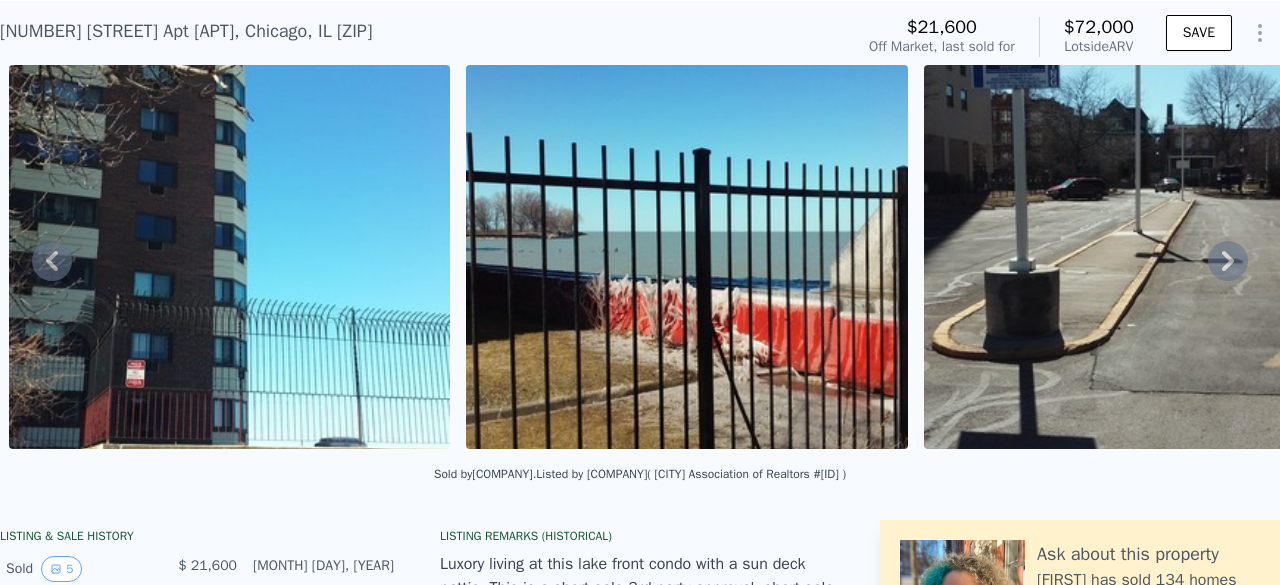 scroll, scrollTop: 0, scrollLeft: 1938, axis: horizontal 